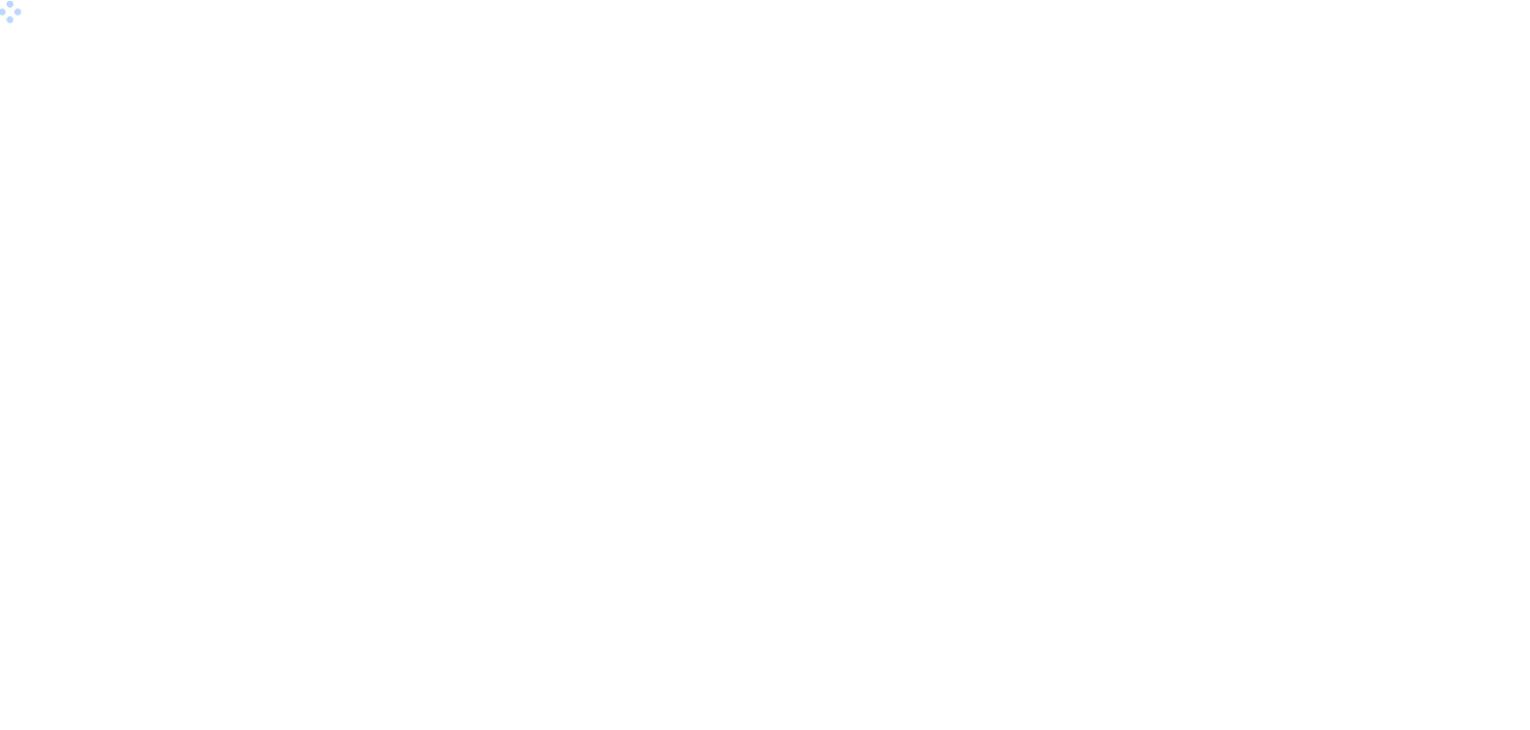 scroll, scrollTop: 0, scrollLeft: 0, axis: both 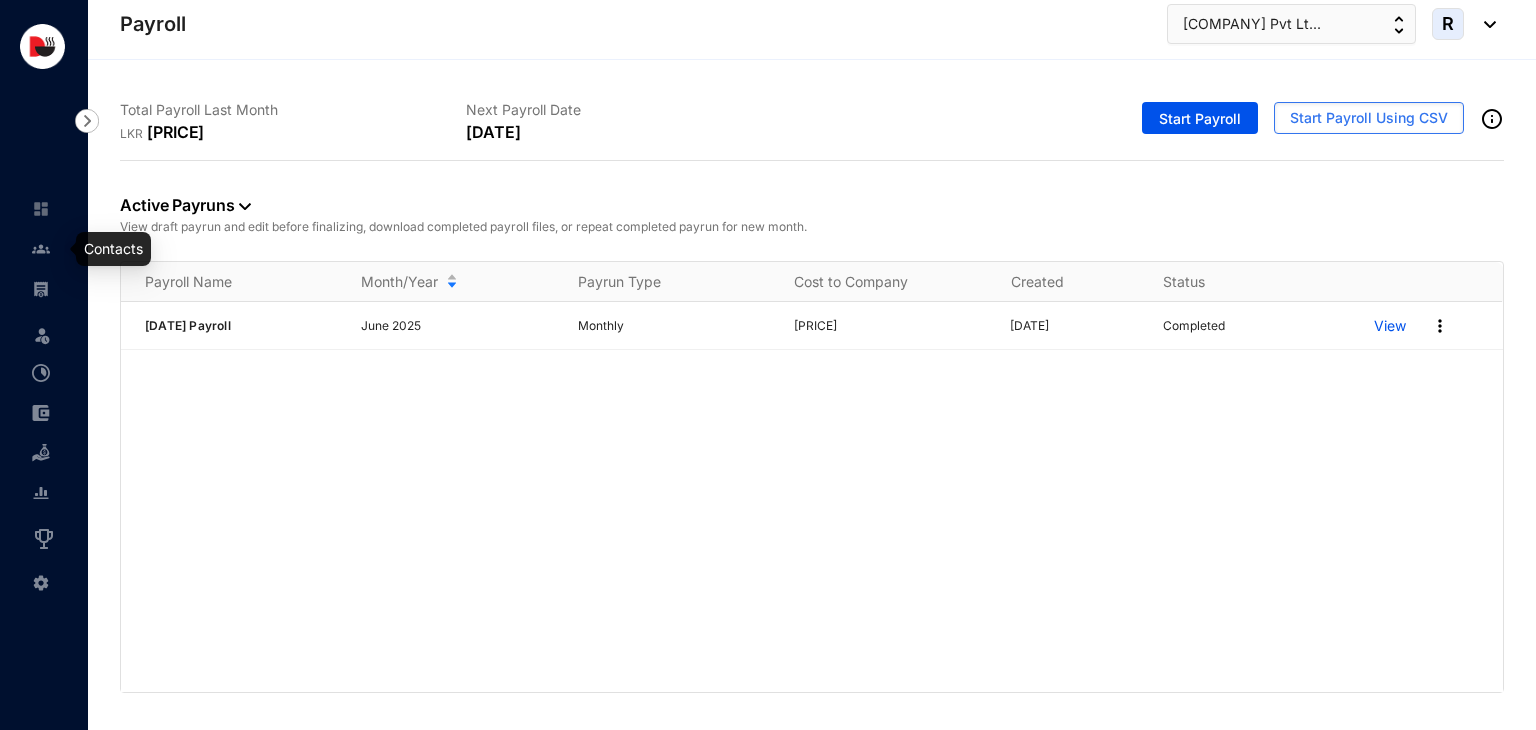 click at bounding box center [41, 249] 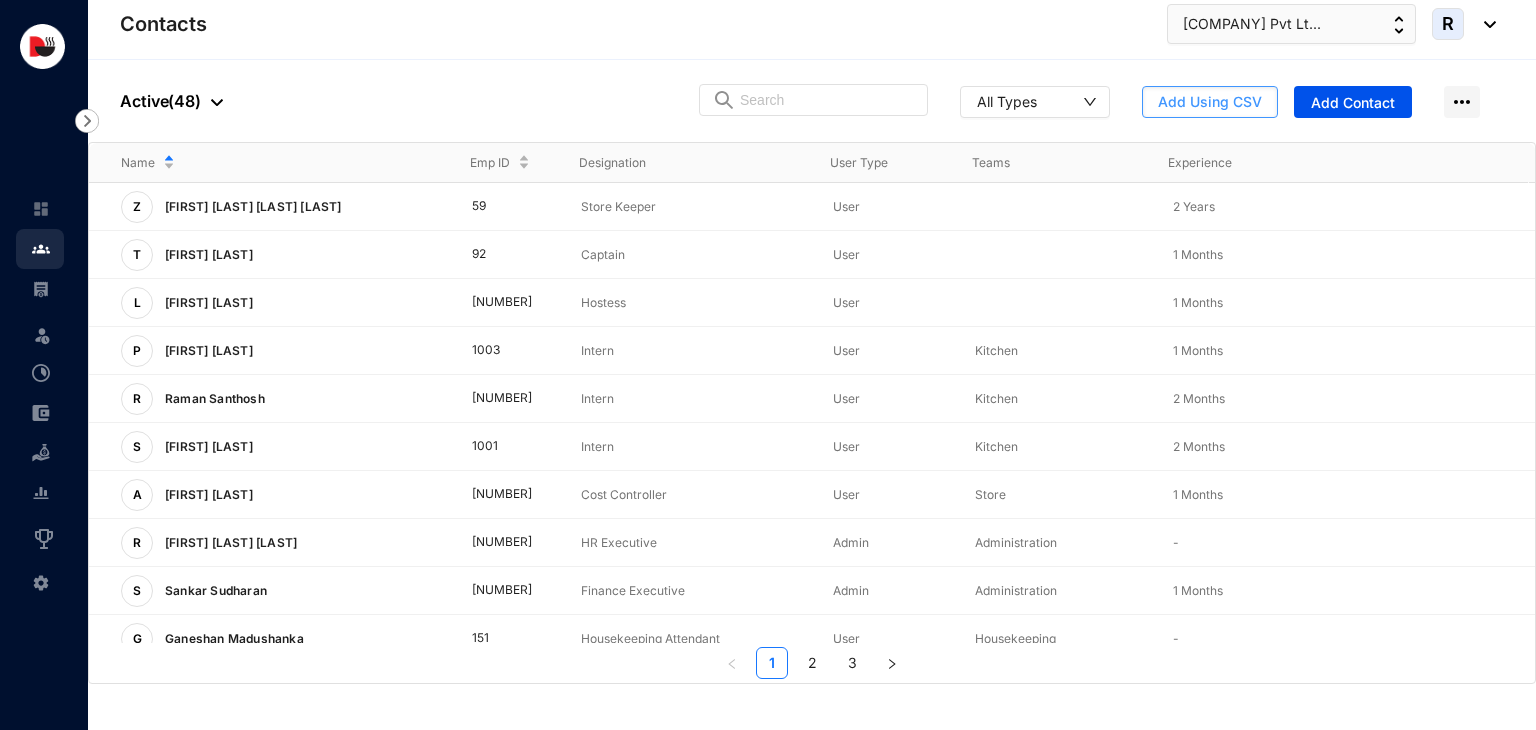 click on "Add Using CSV" at bounding box center (1210, 102) 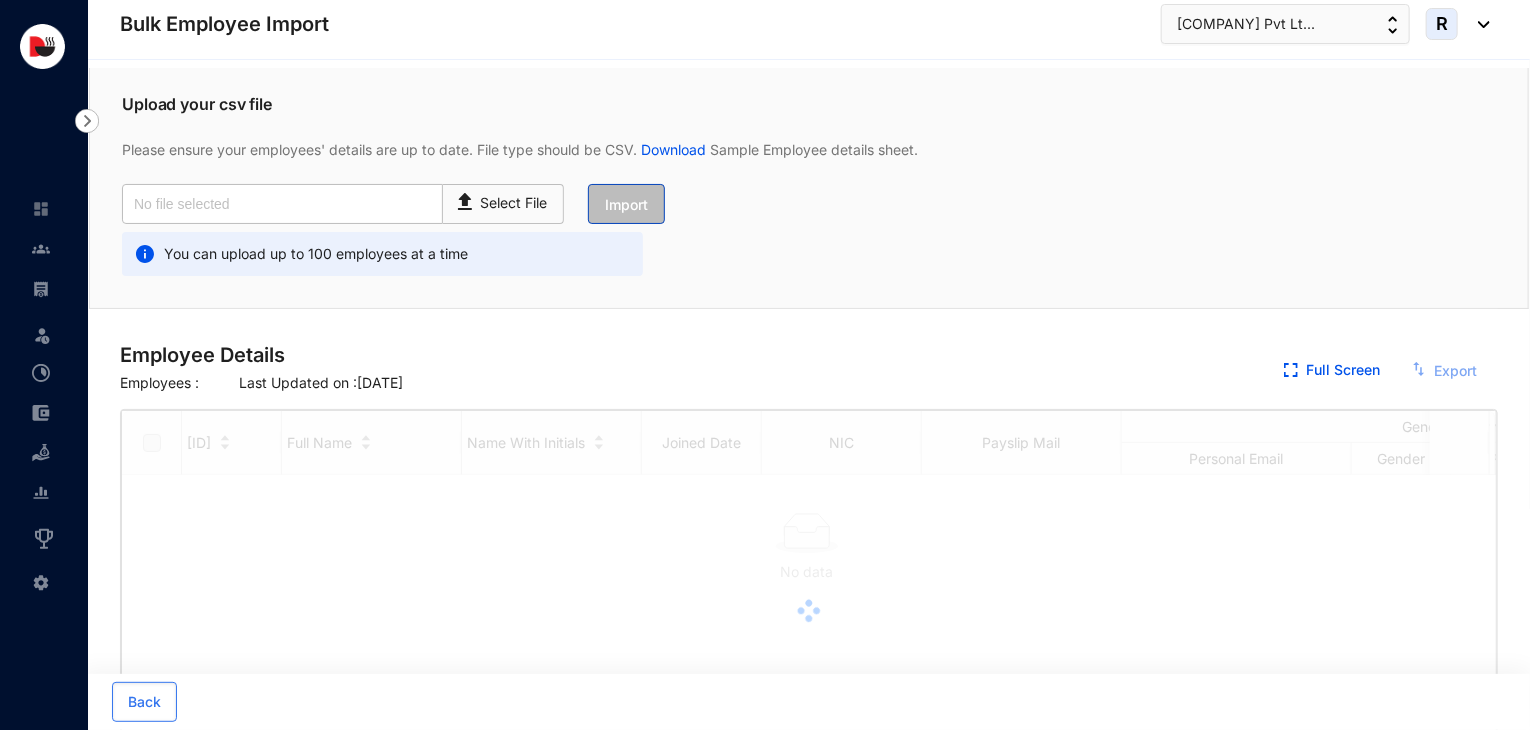 checkbox on "true" 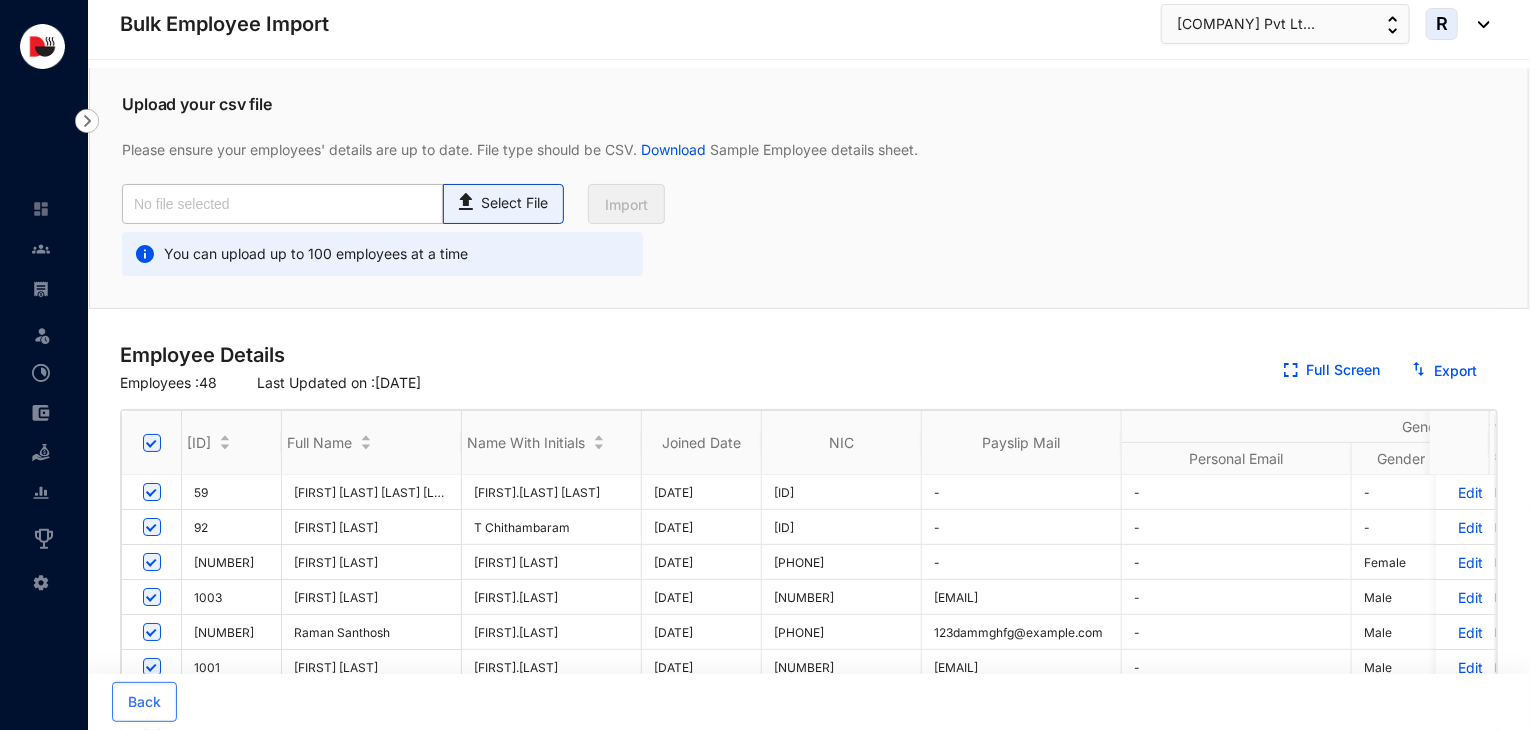 click on "Select File" at bounding box center [514, 203] 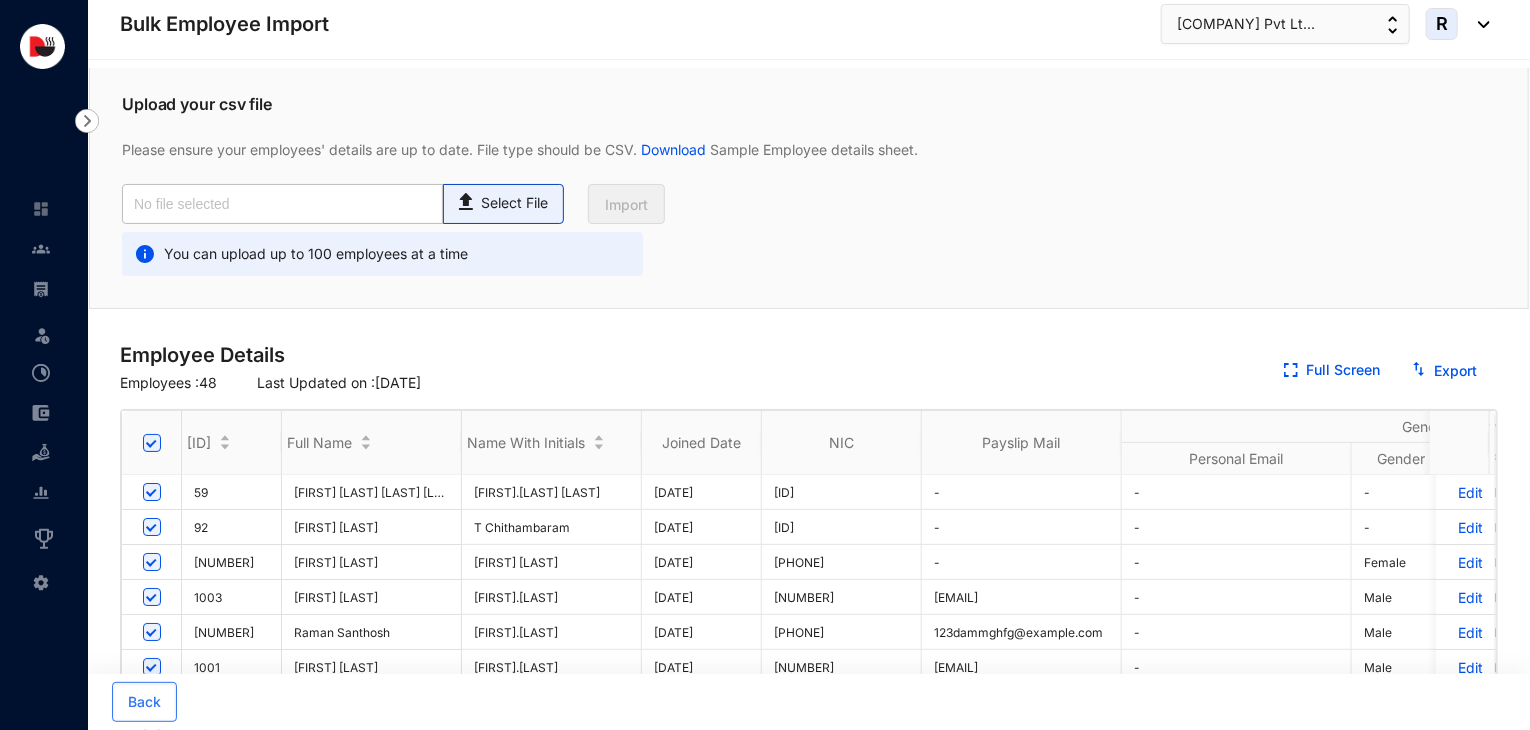 type on "Copy of Employee Details For Humanised.csv" 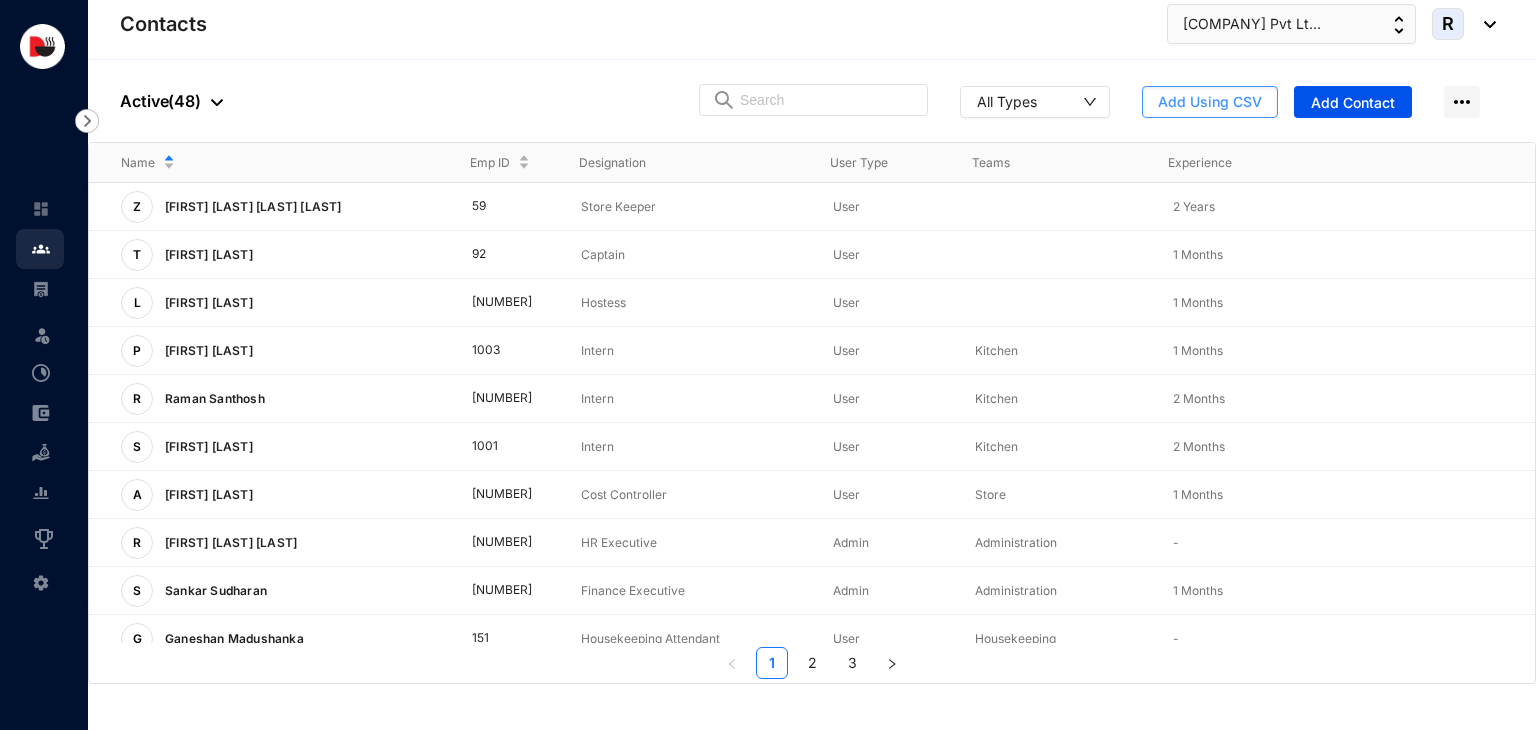click on "Add Using CSV" at bounding box center (1210, 102) 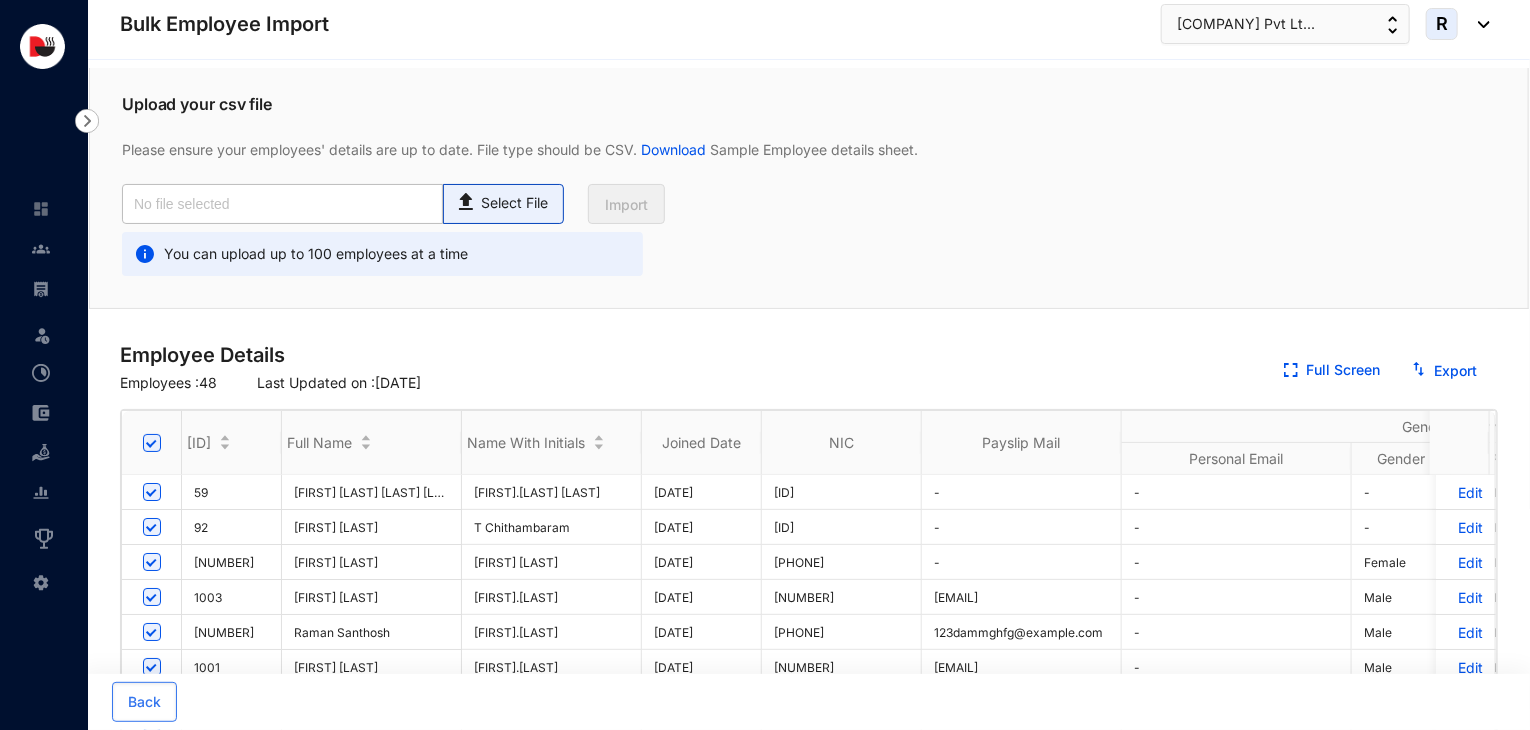 click on "Select File" at bounding box center (514, 203) 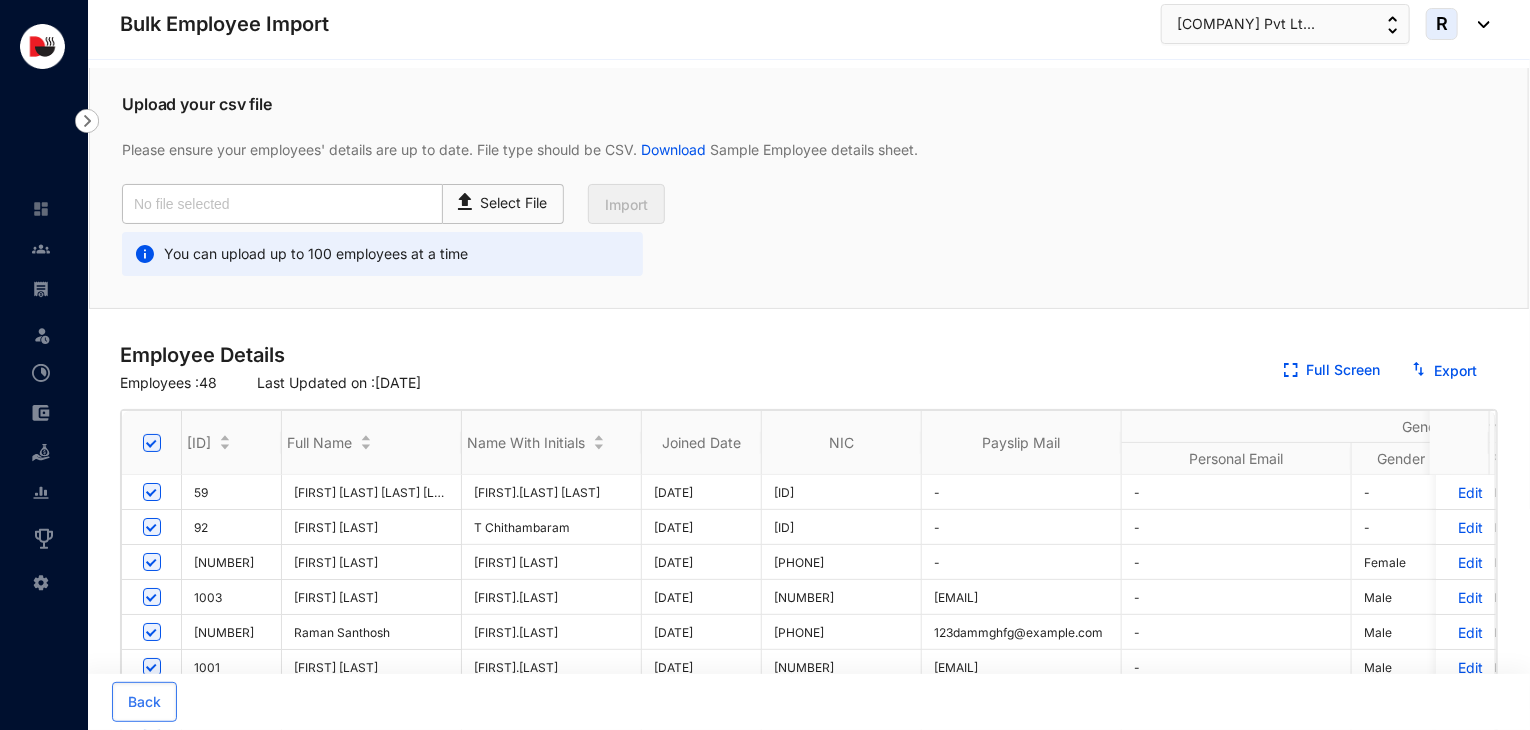 type on "Copy of Employee Details For Humanised.csv" 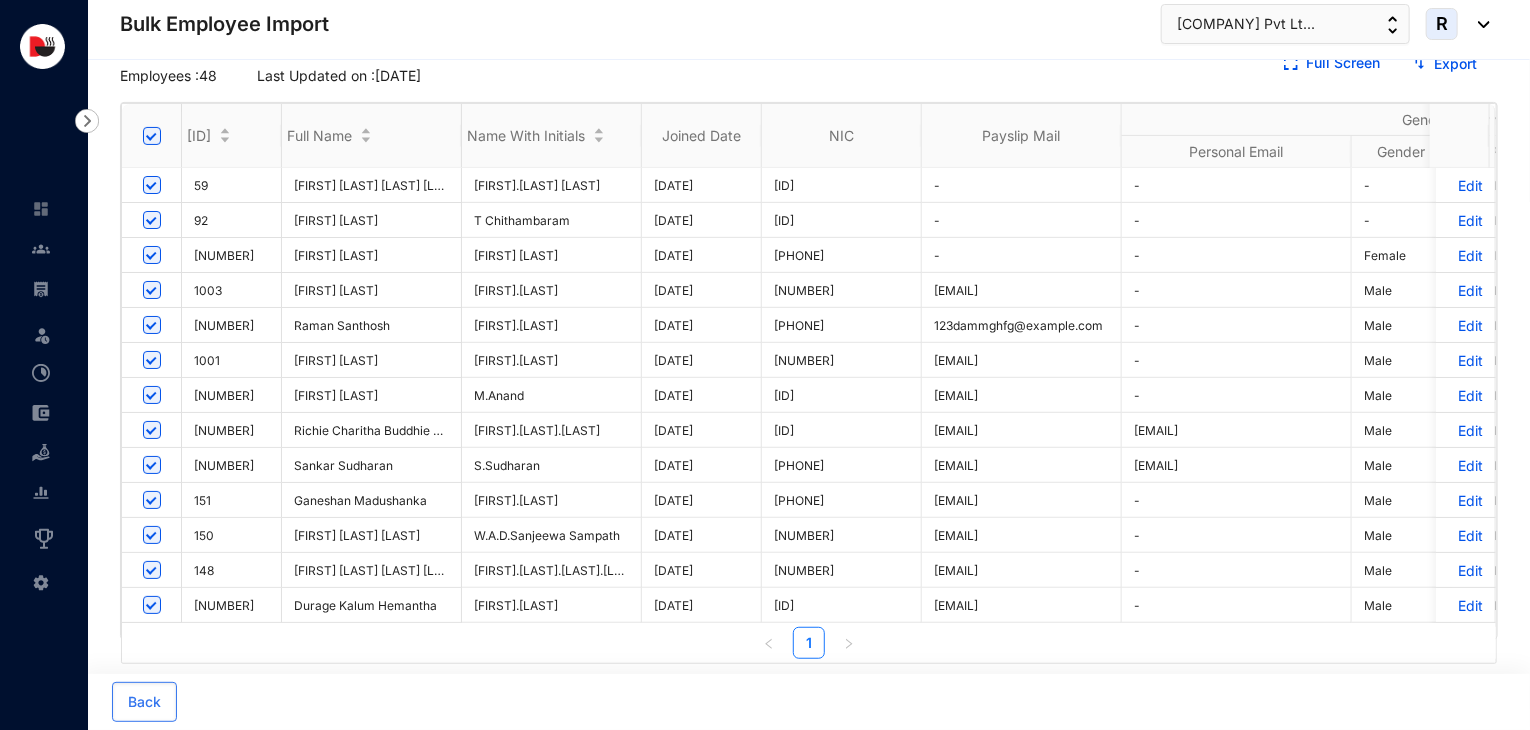 scroll, scrollTop: 0, scrollLeft: 0, axis: both 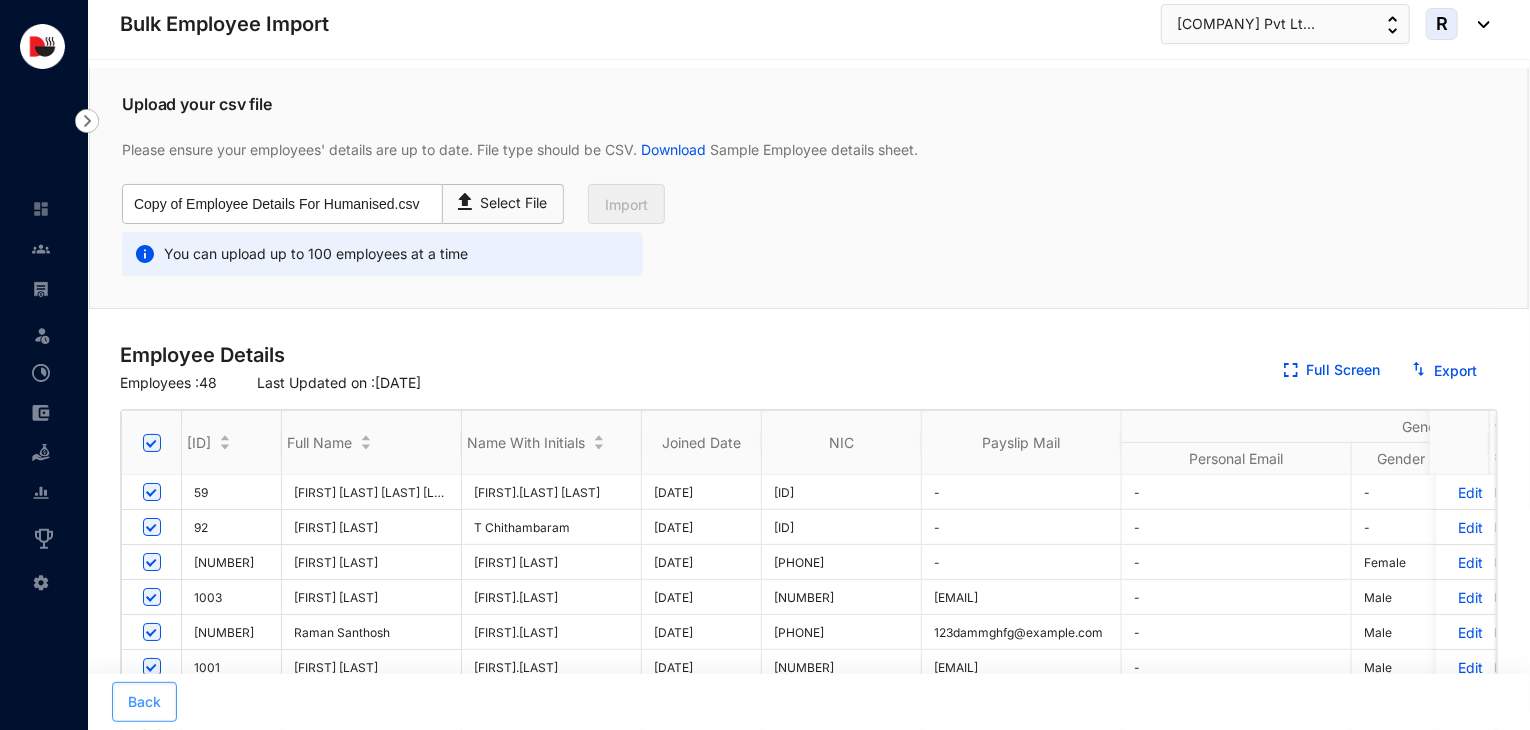 click on "Back" at bounding box center [144, 702] 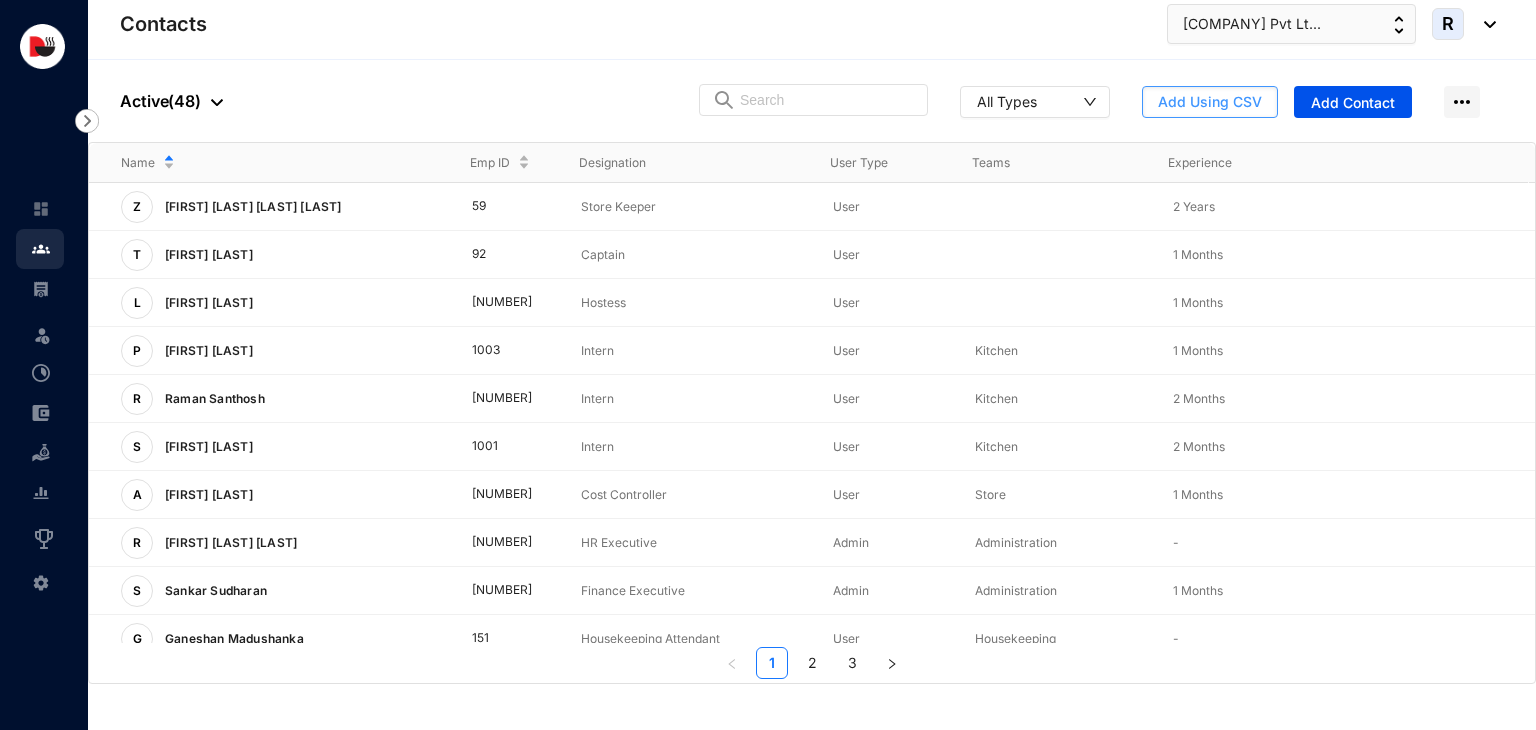 click on "Add Using CSV" at bounding box center (1210, 102) 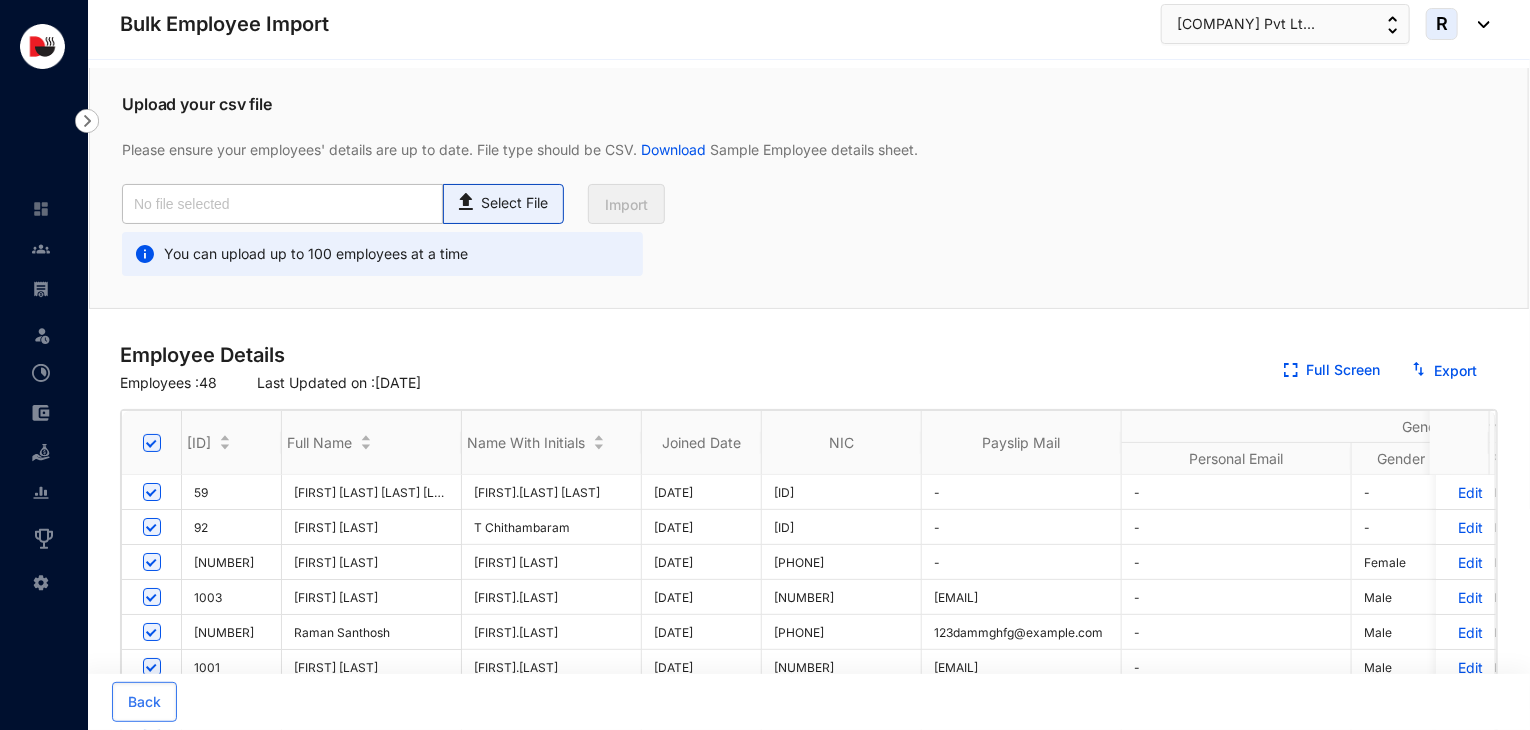 click on "Select File" at bounding box center (503, 204) 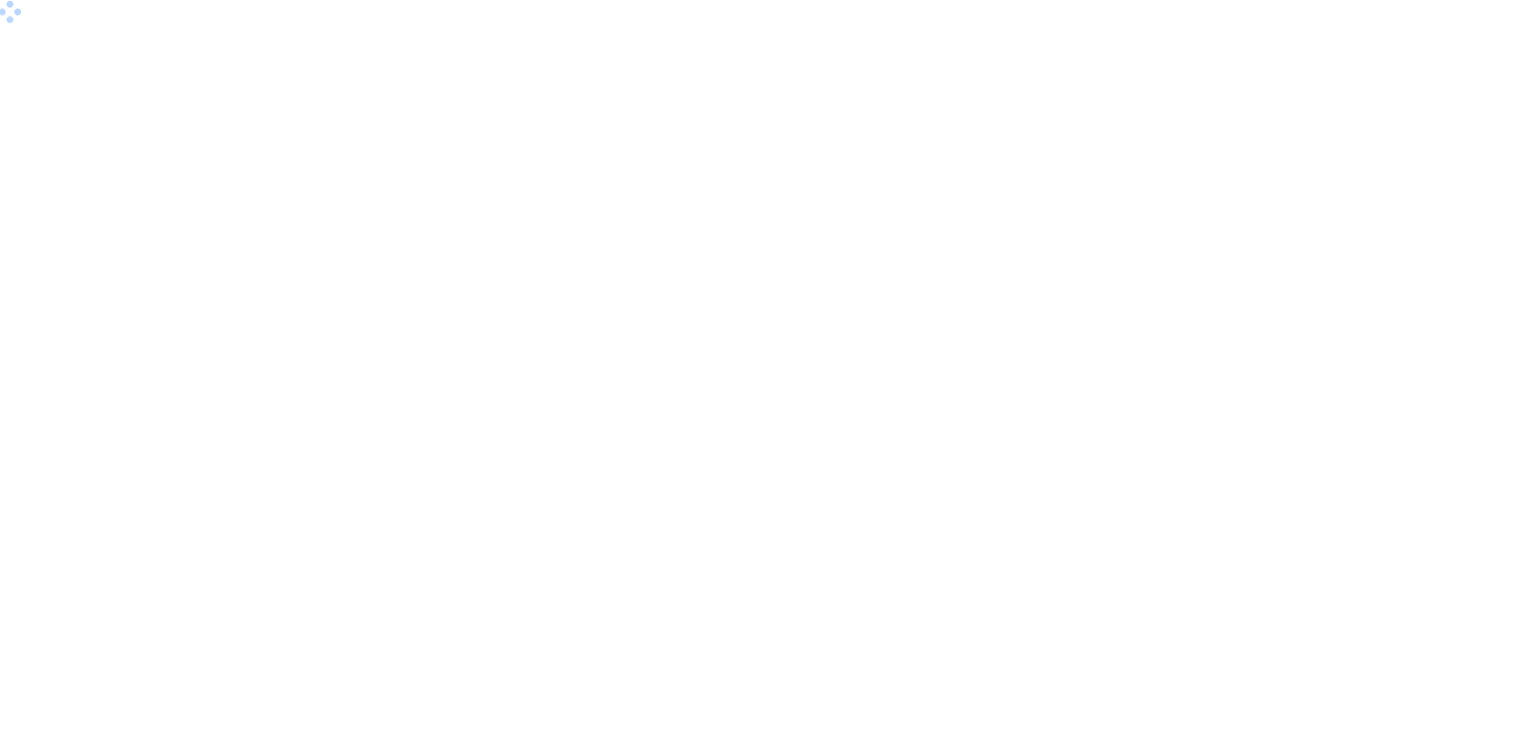 scroll, scrollTop: 0, scrollLeft: 0, axis: both 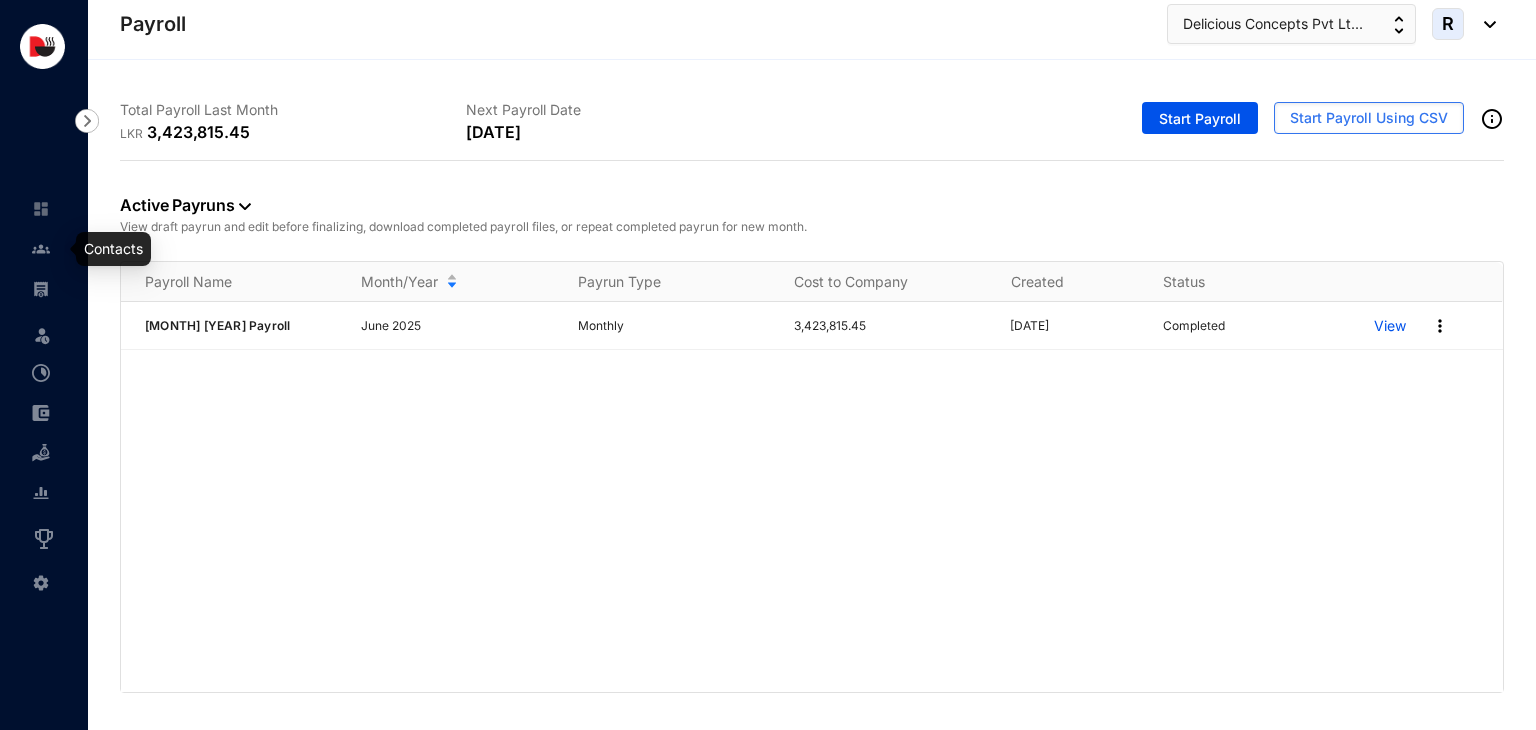 click at bounding box center (41, 249) 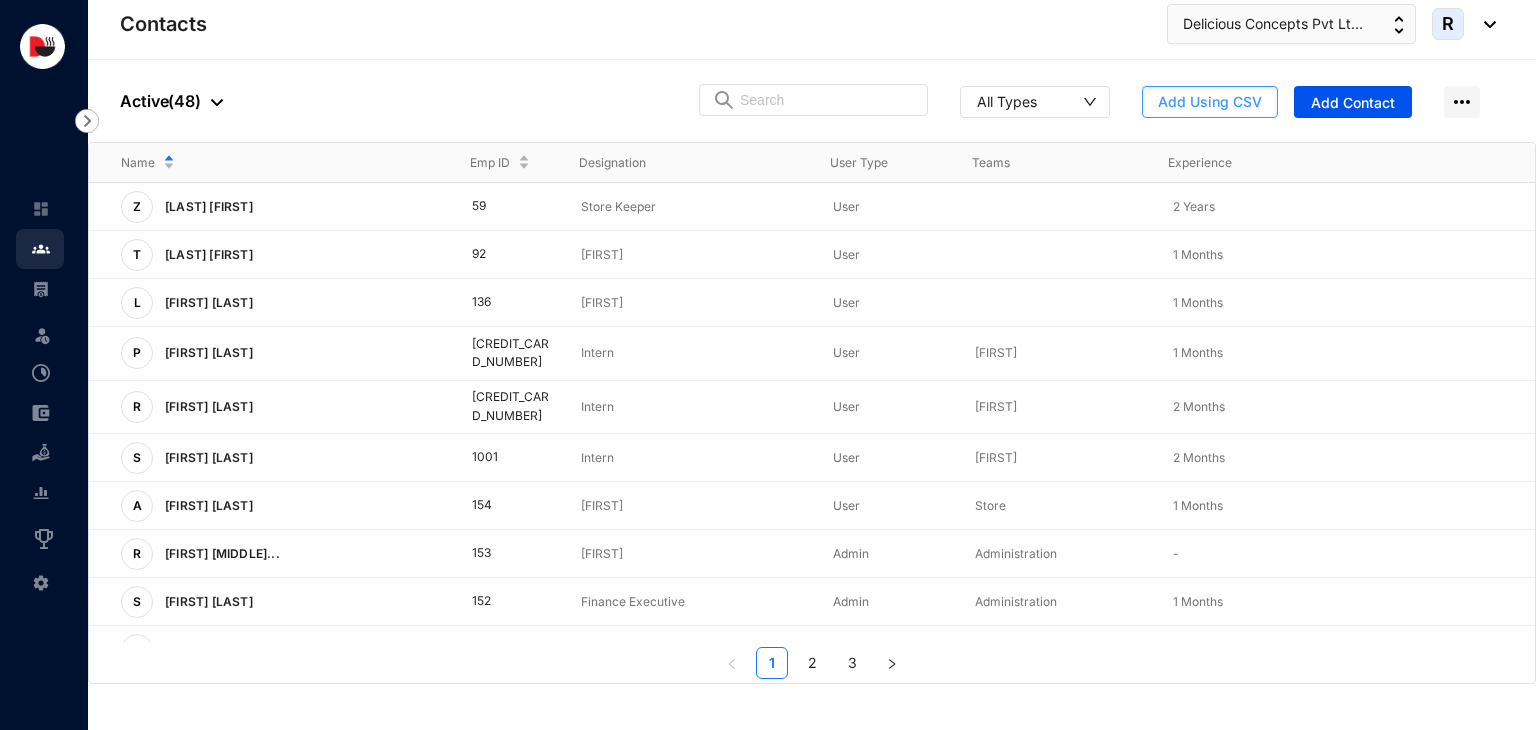click on "Add Using CSV" at bounding box center (1210, 102) 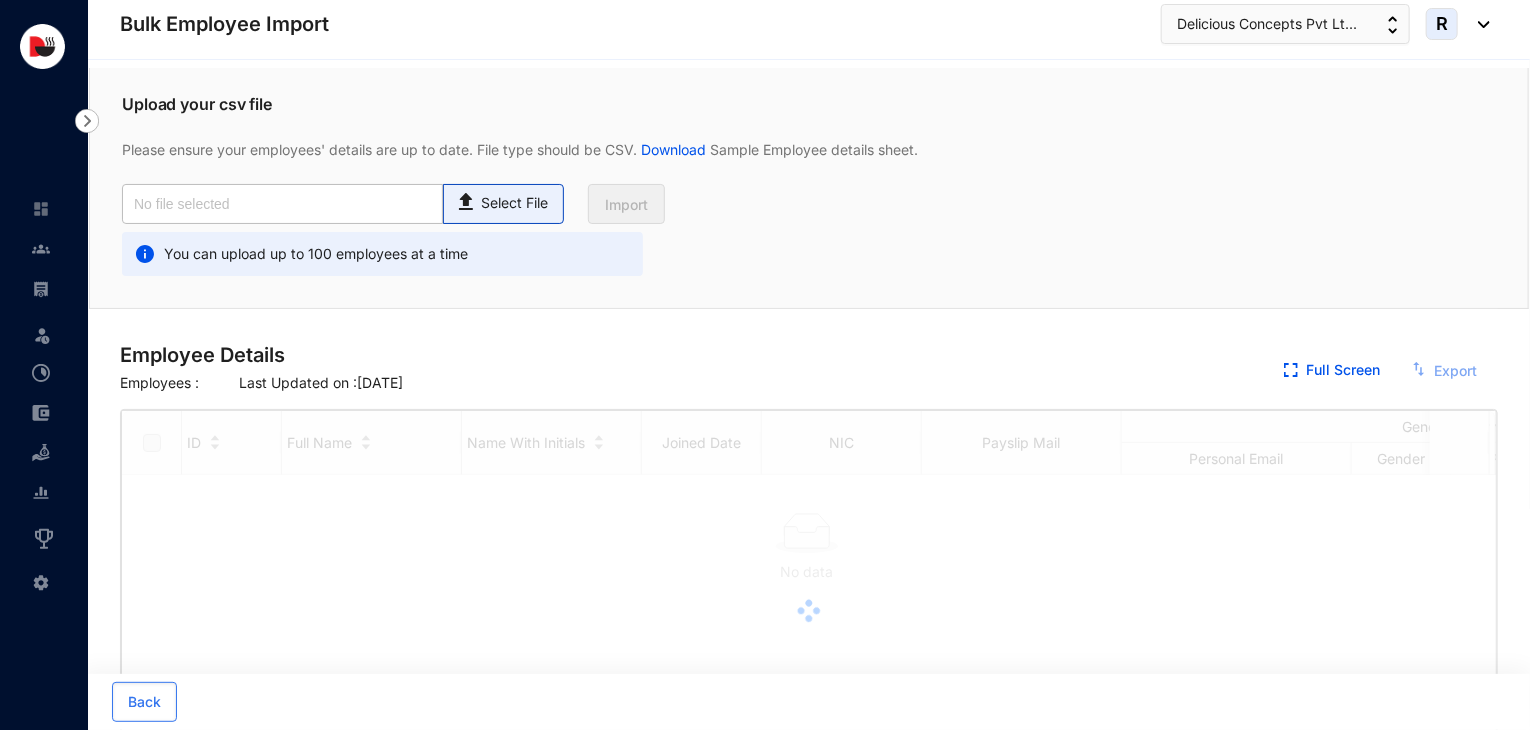 checkbox on "true" 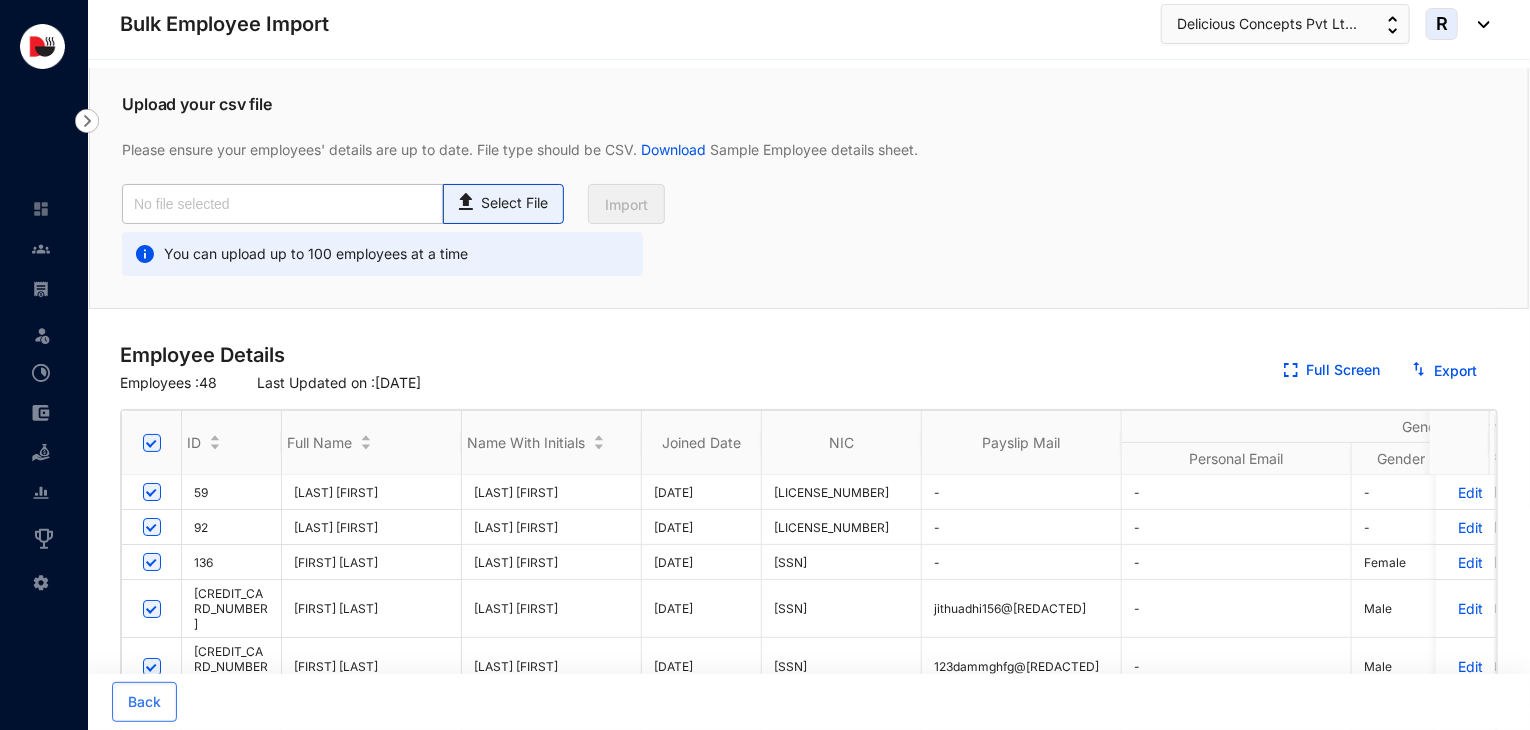 click on "Select File" at bounding box center (503, 204) 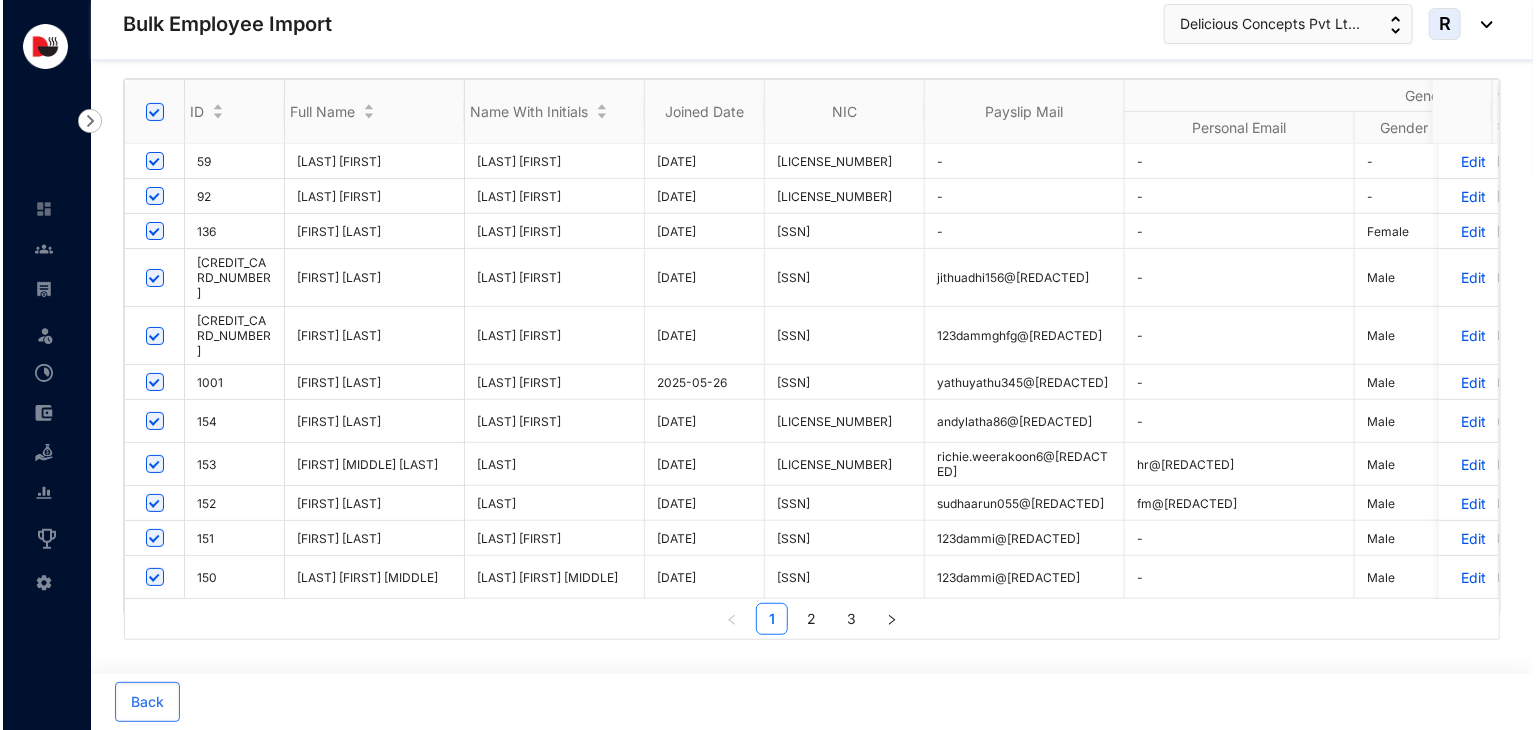 scroll, scrollTop: 0, scrollLeft: 0, axis: both 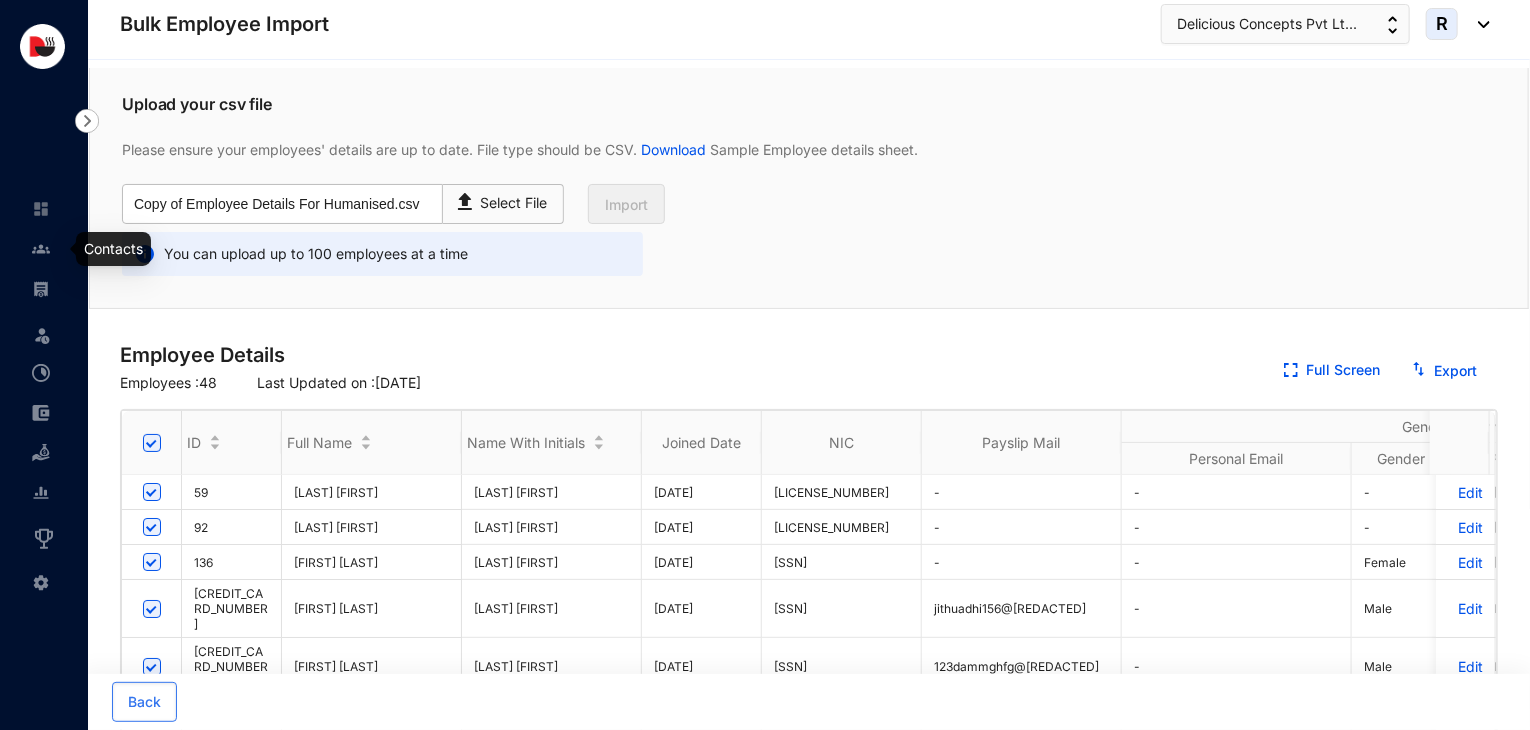 click at bounding box center [57, 249] 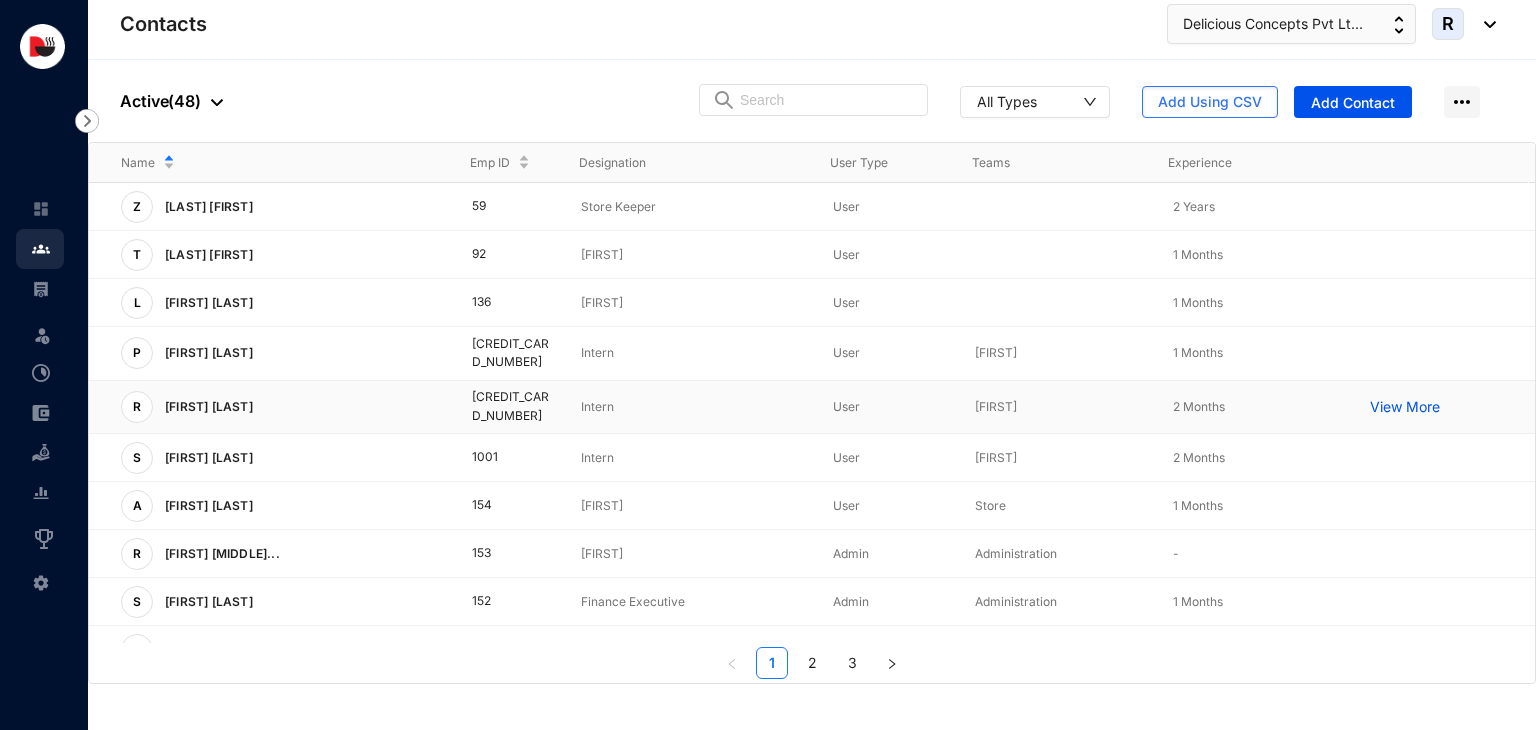 scroll, scrollTop: 496, scrollLeft: 0, axis: vertical 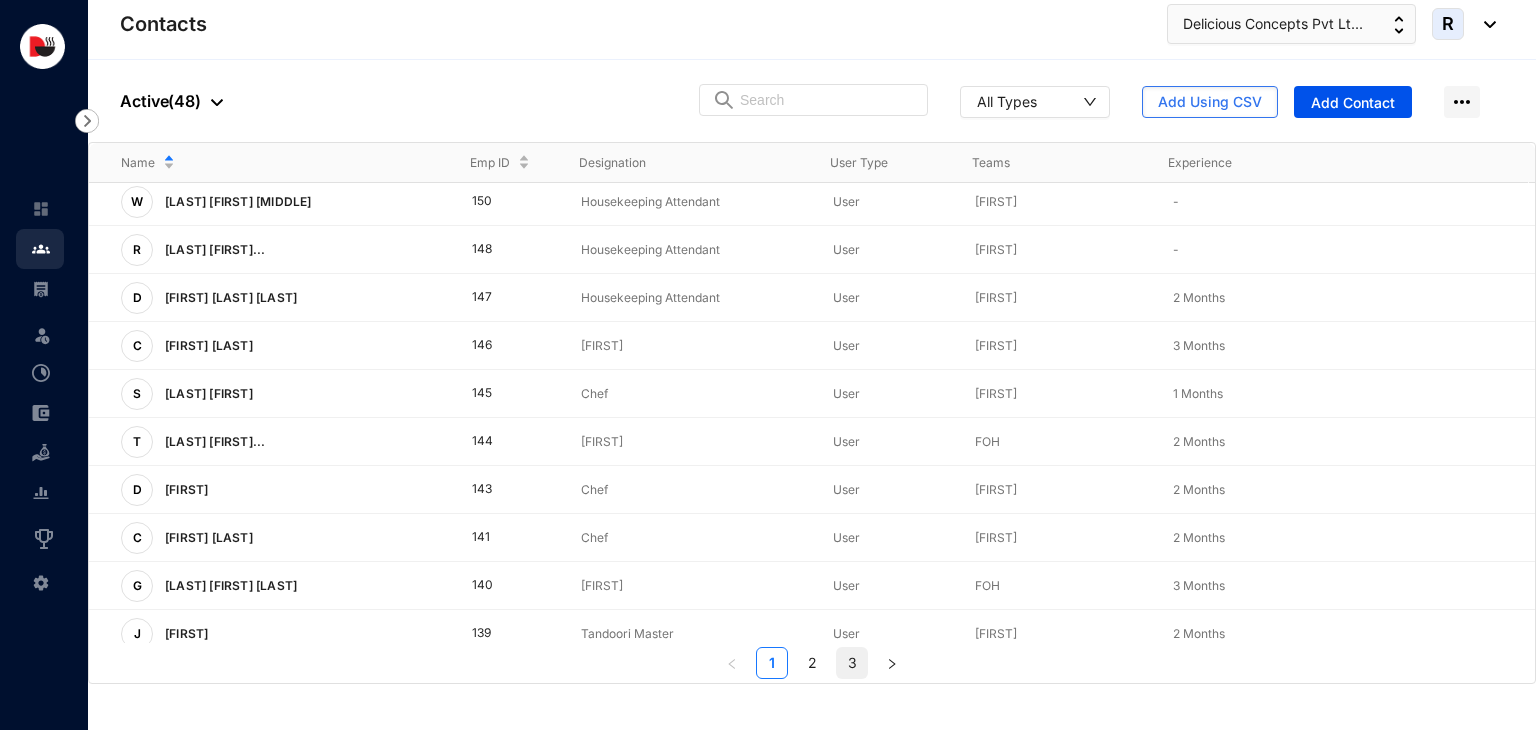 click on "3" at bounding box center (852, 663) 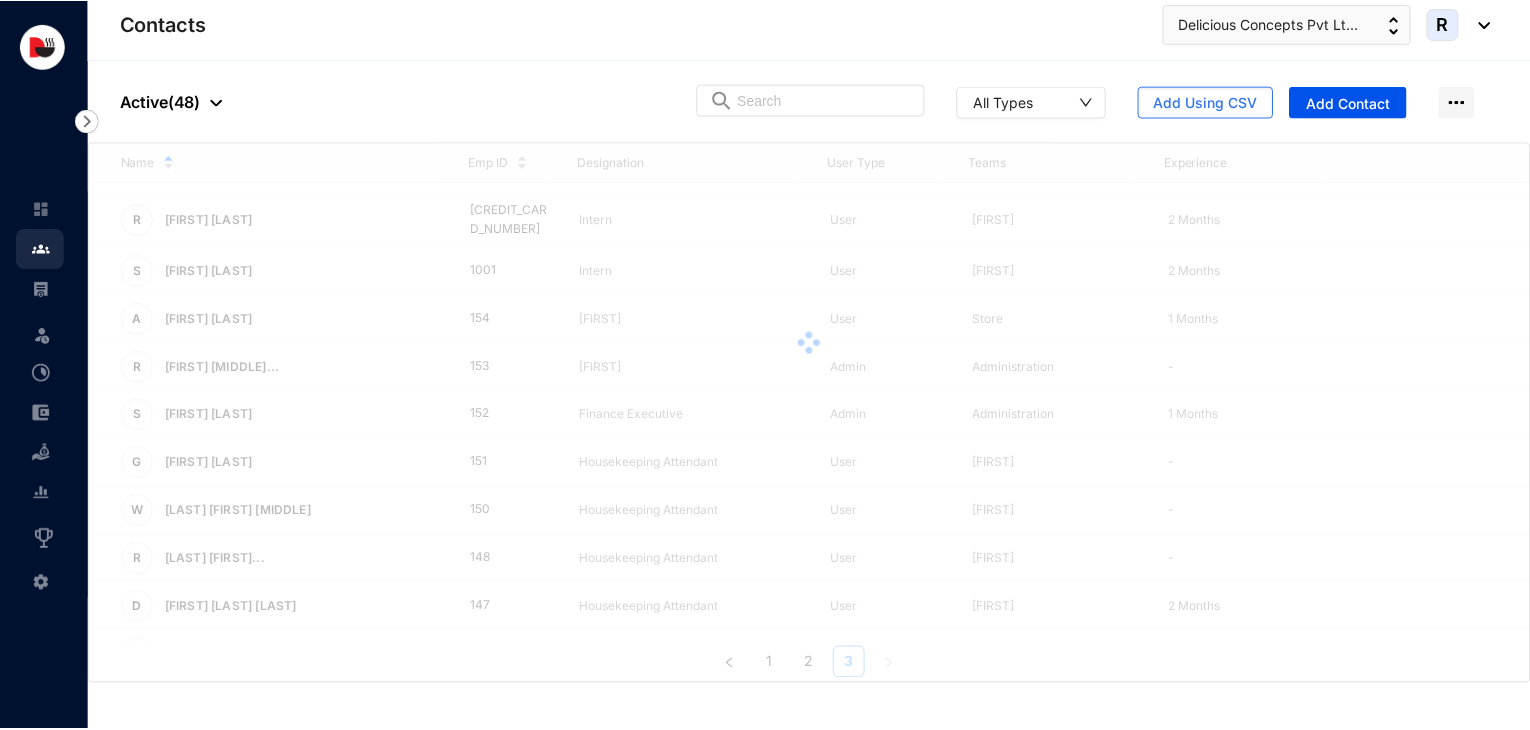 scroll, scrollTop: 0, scrollLeft: 0, axis: both 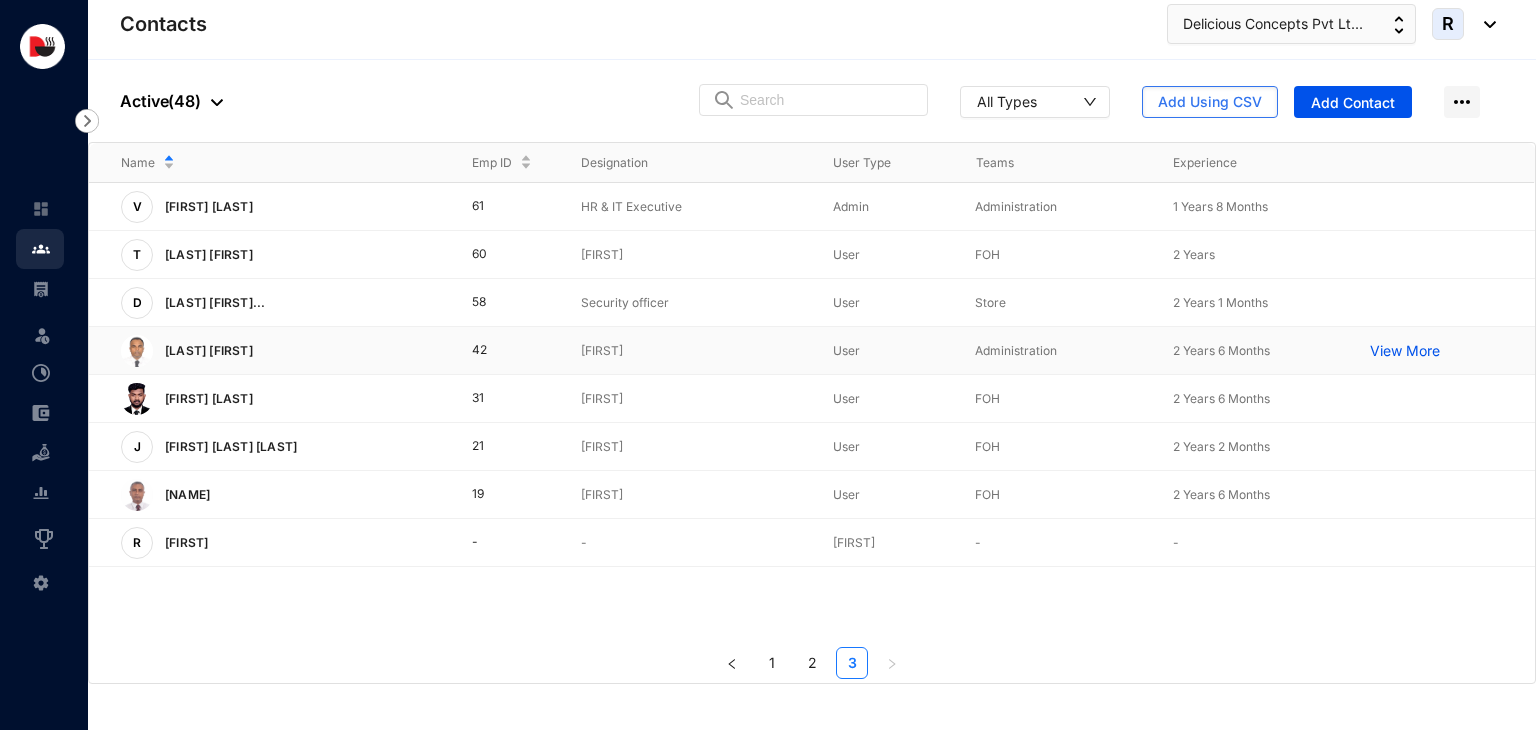 click on "View More" at bounding box center (1410, 351) 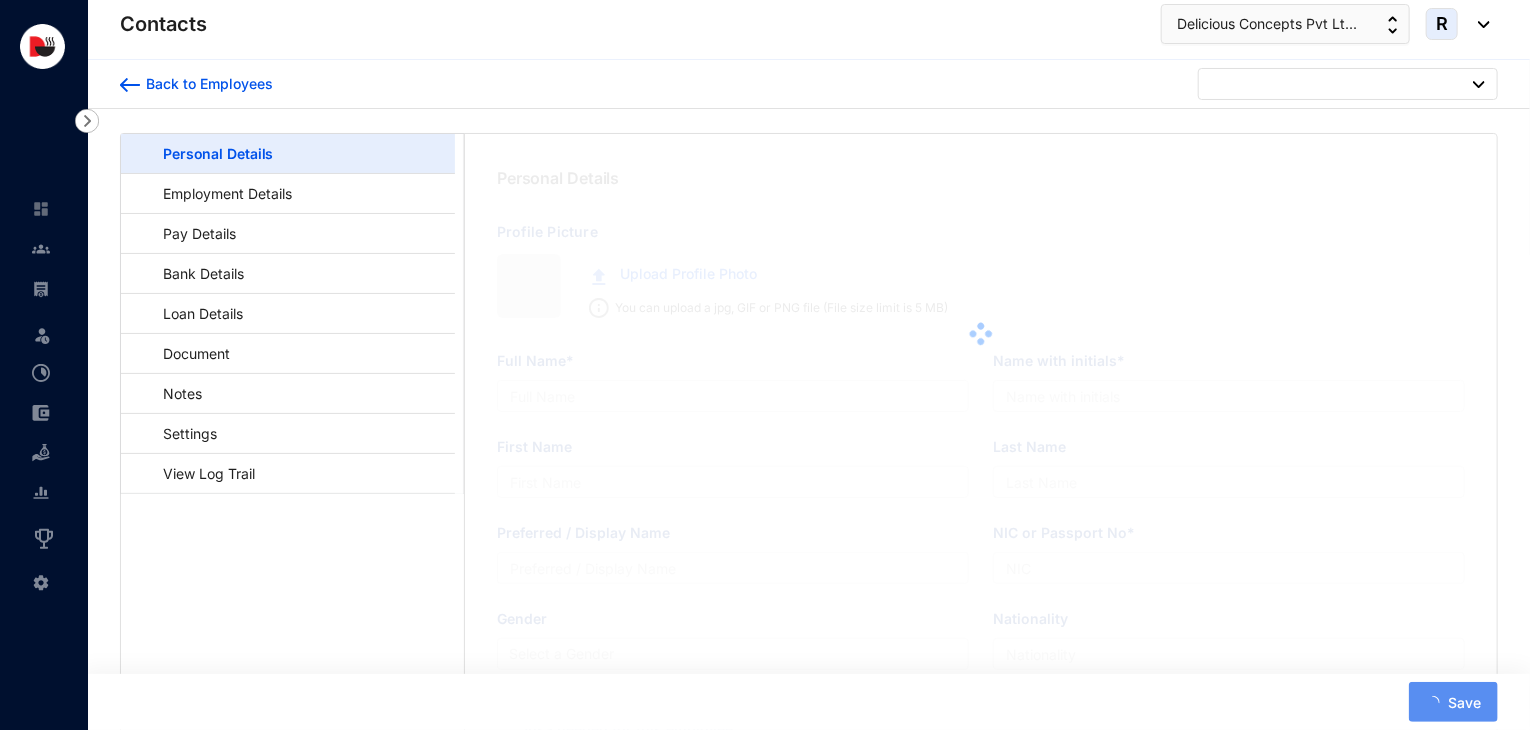 type on "[FIRST].[LAST] [LAST]" 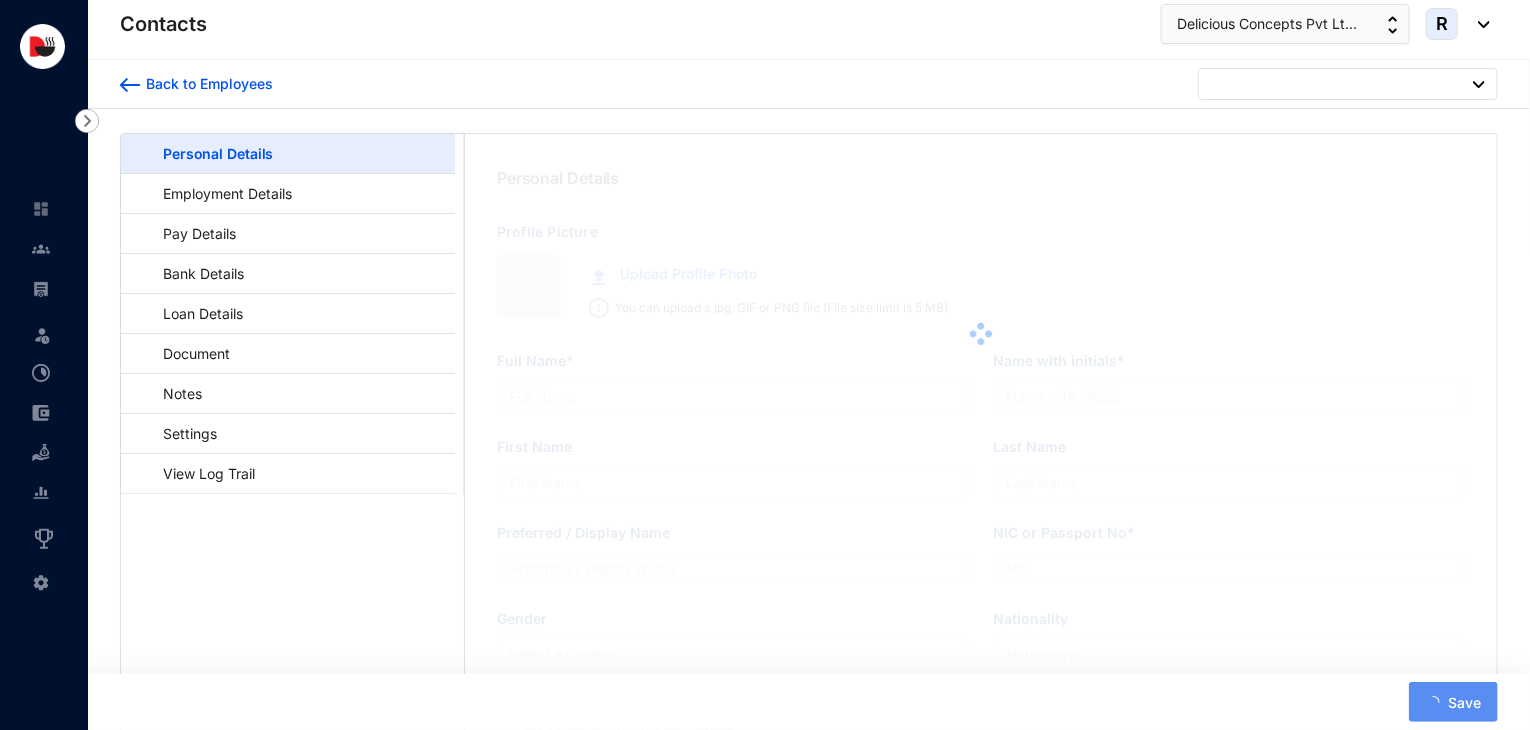 type on "[FIRST].[LAST] [LAST]" 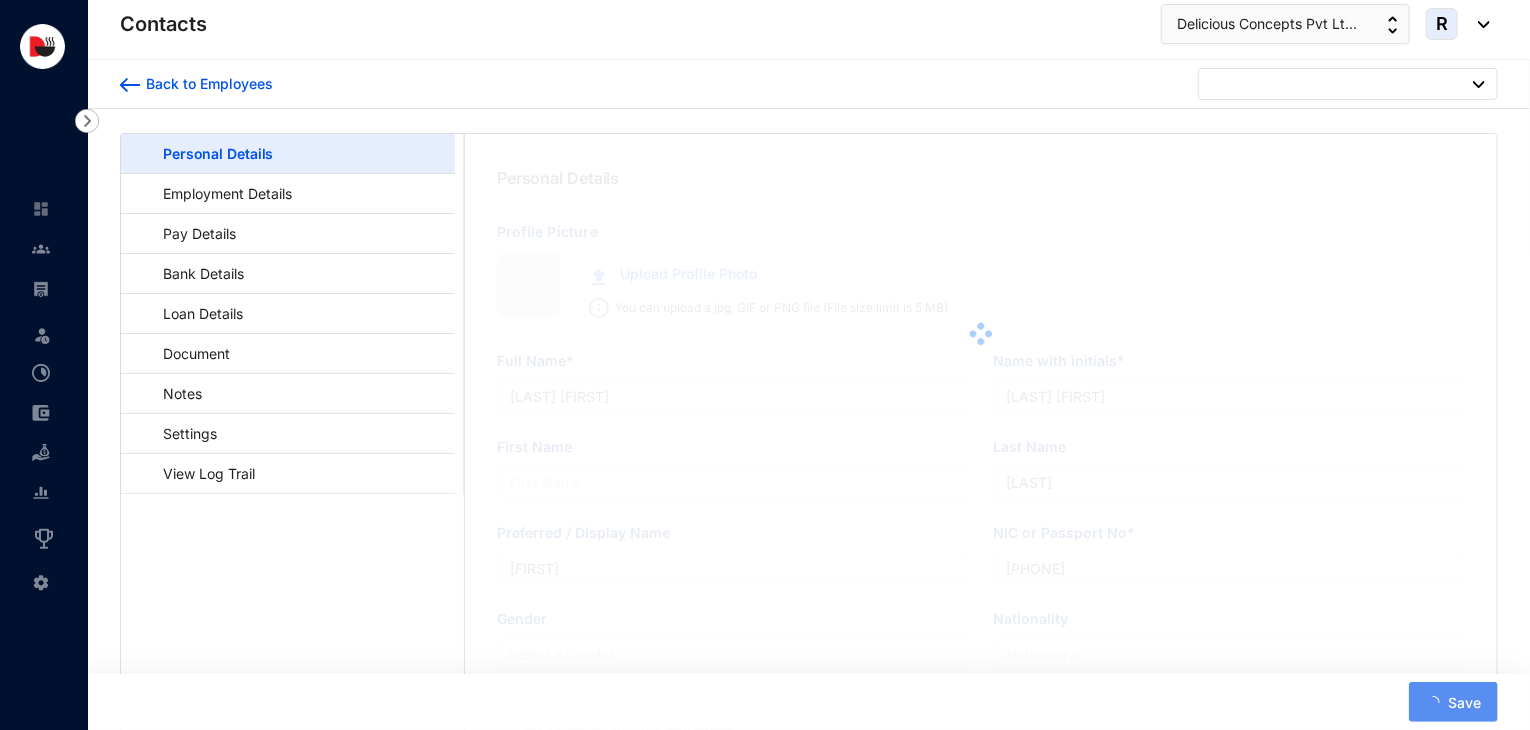 type on "1977-03-07" 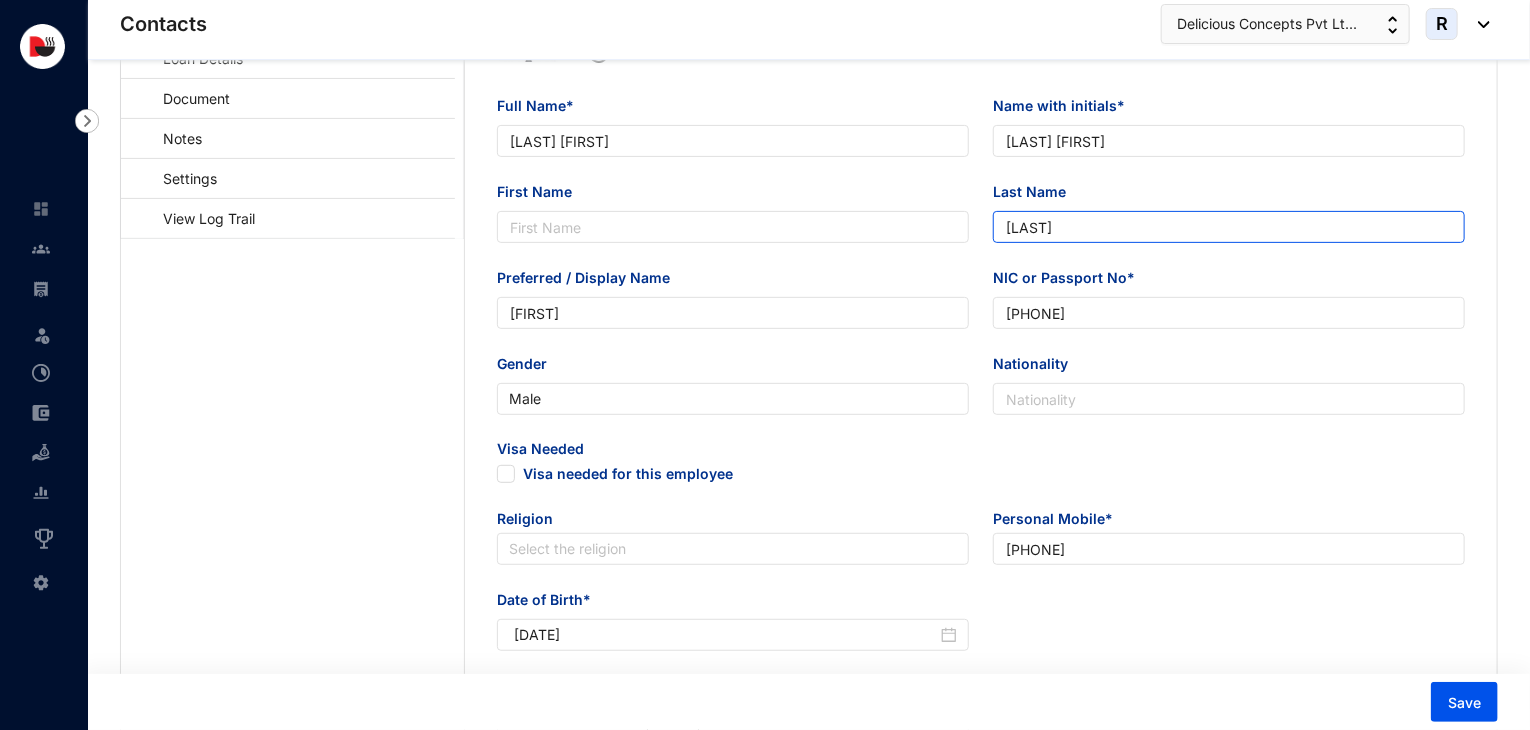 scroll, scrollTop: 19, scrollLeft: 0, axis: vertical 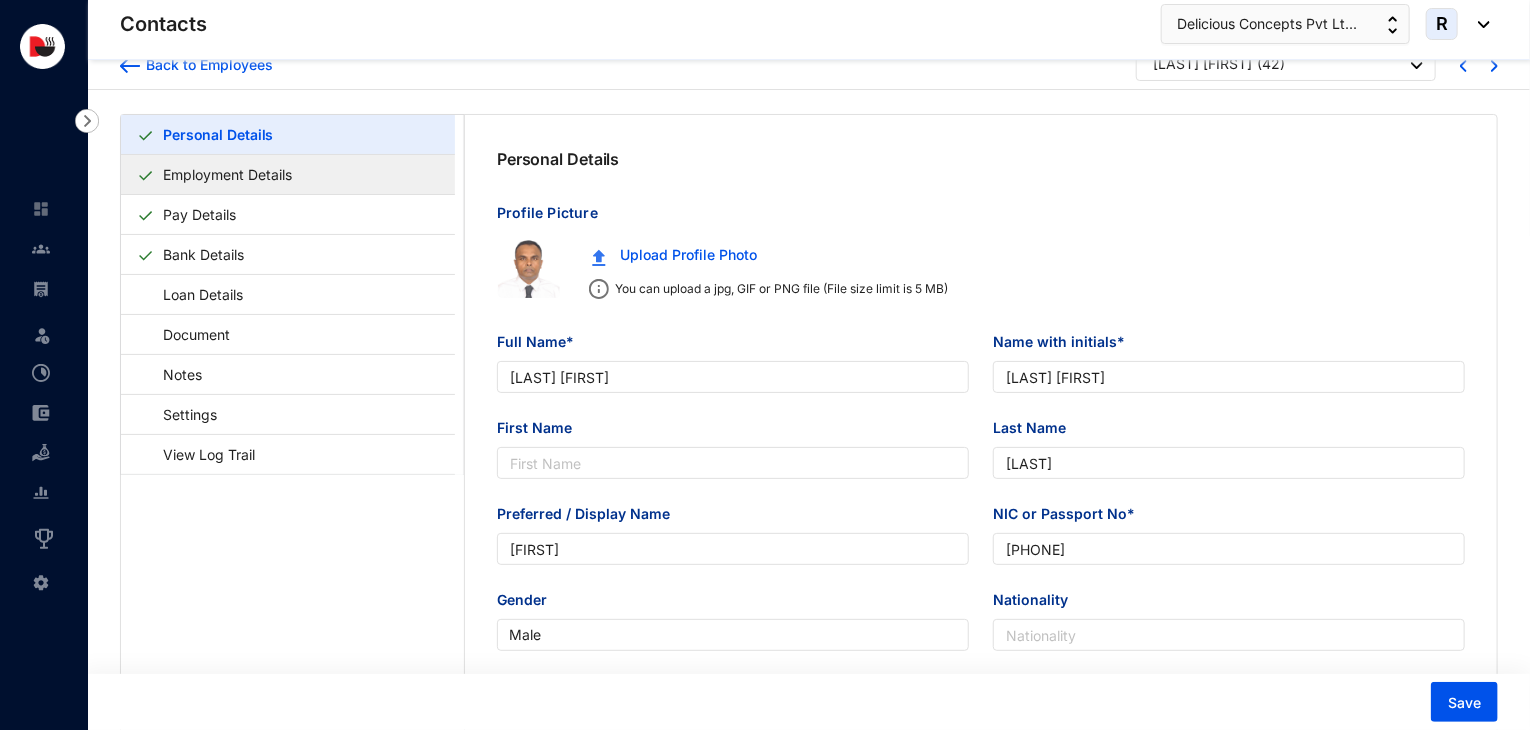 click on "Employment Details" at bounding box center (227, 174) 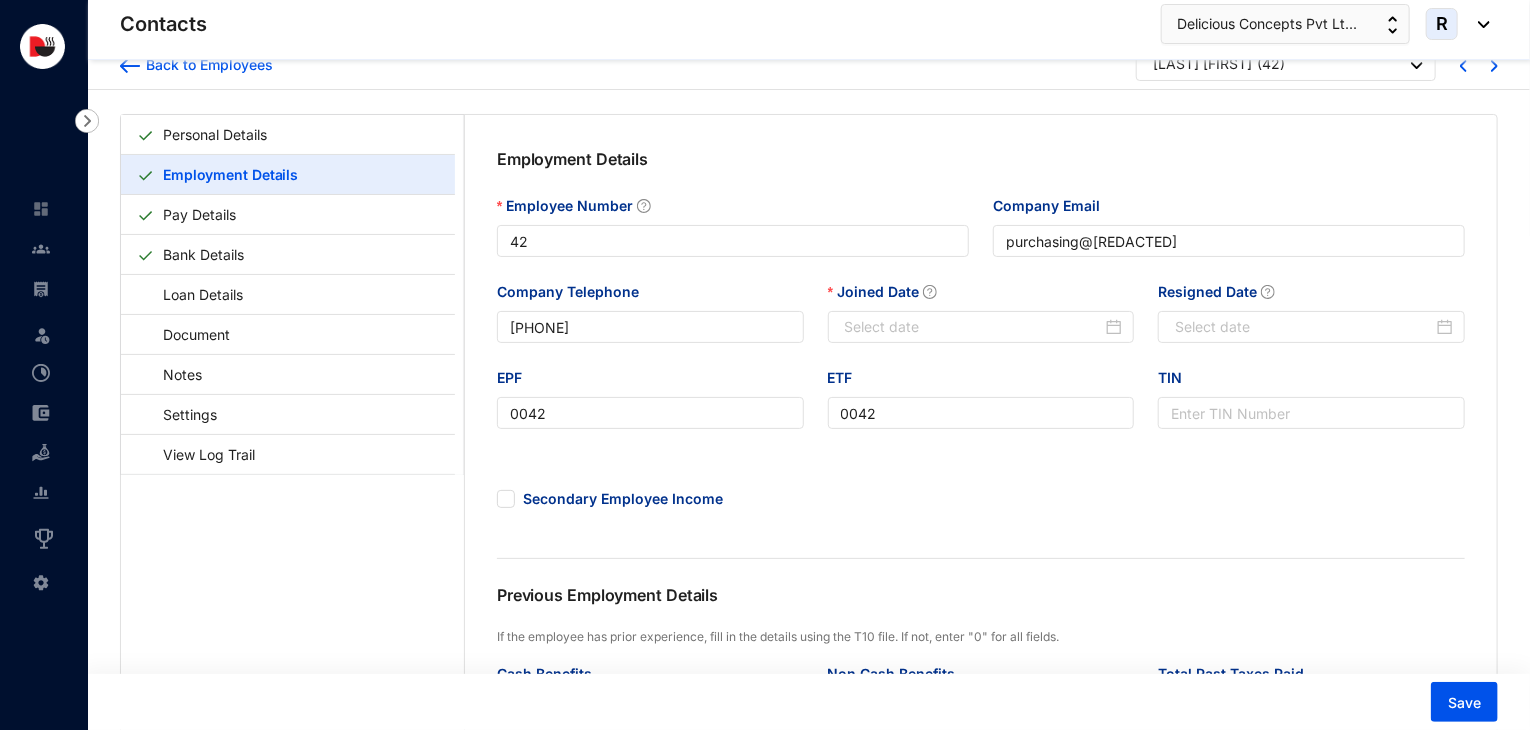 type on "[DATE]" 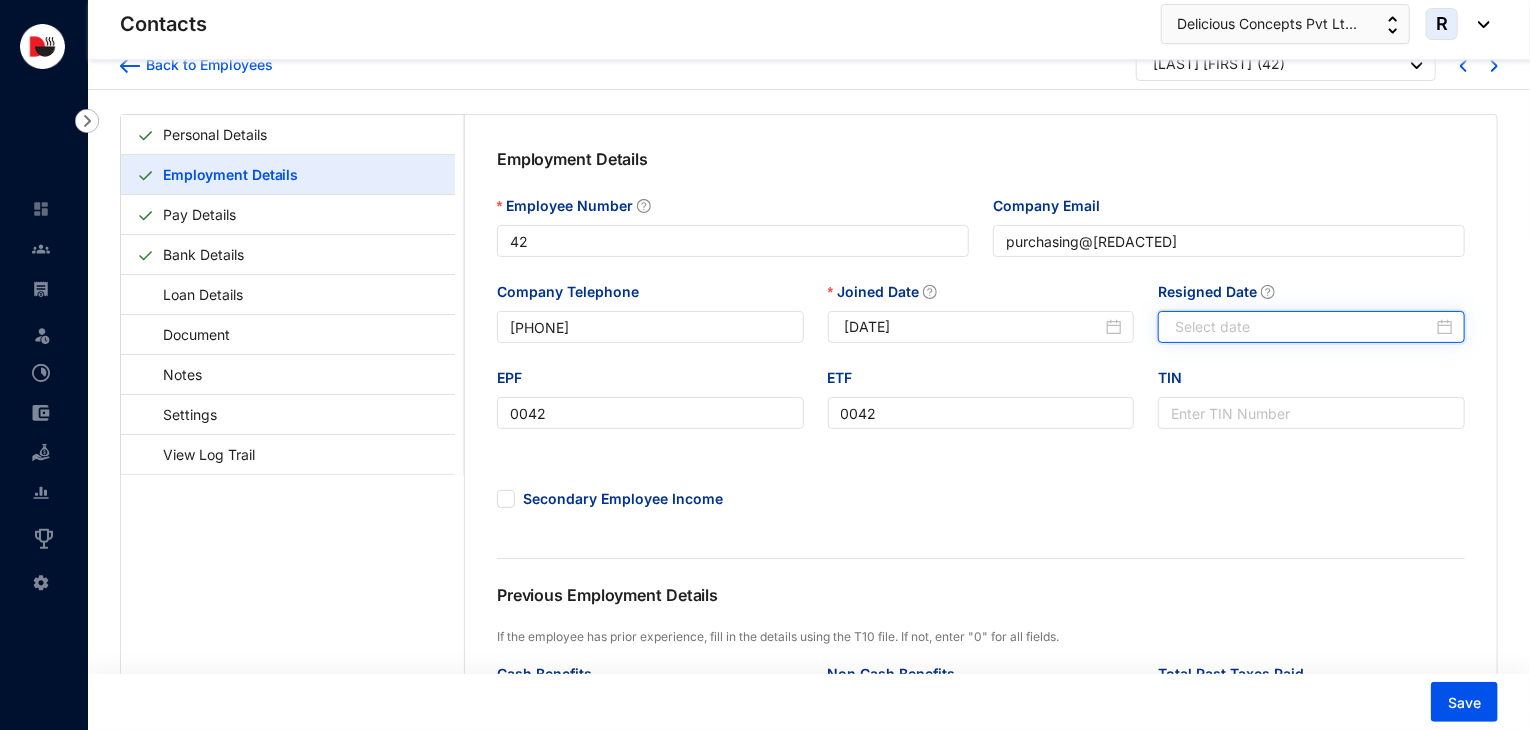 click on "Resigned Date" at bounding box center [1304, 327] 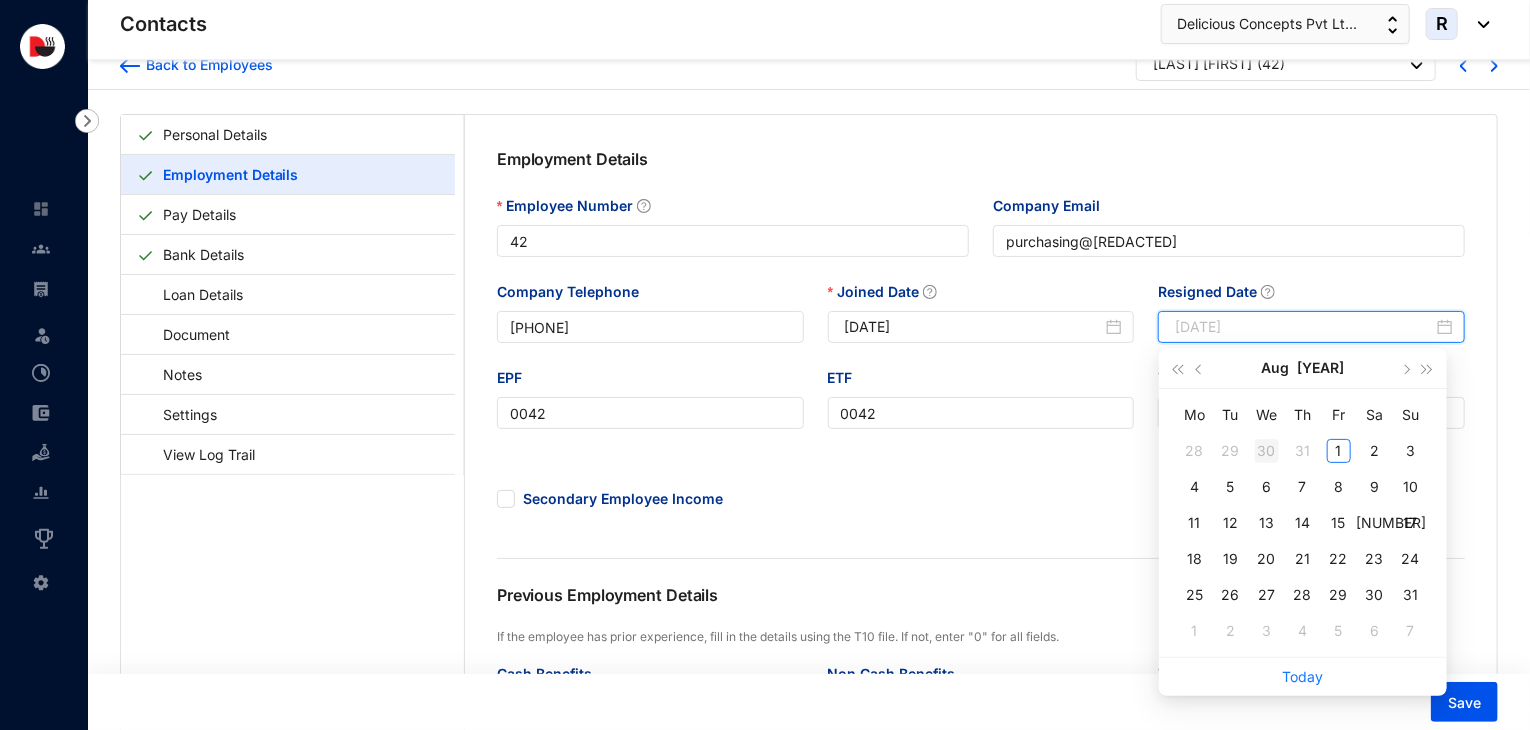 type on "2025-07-30" 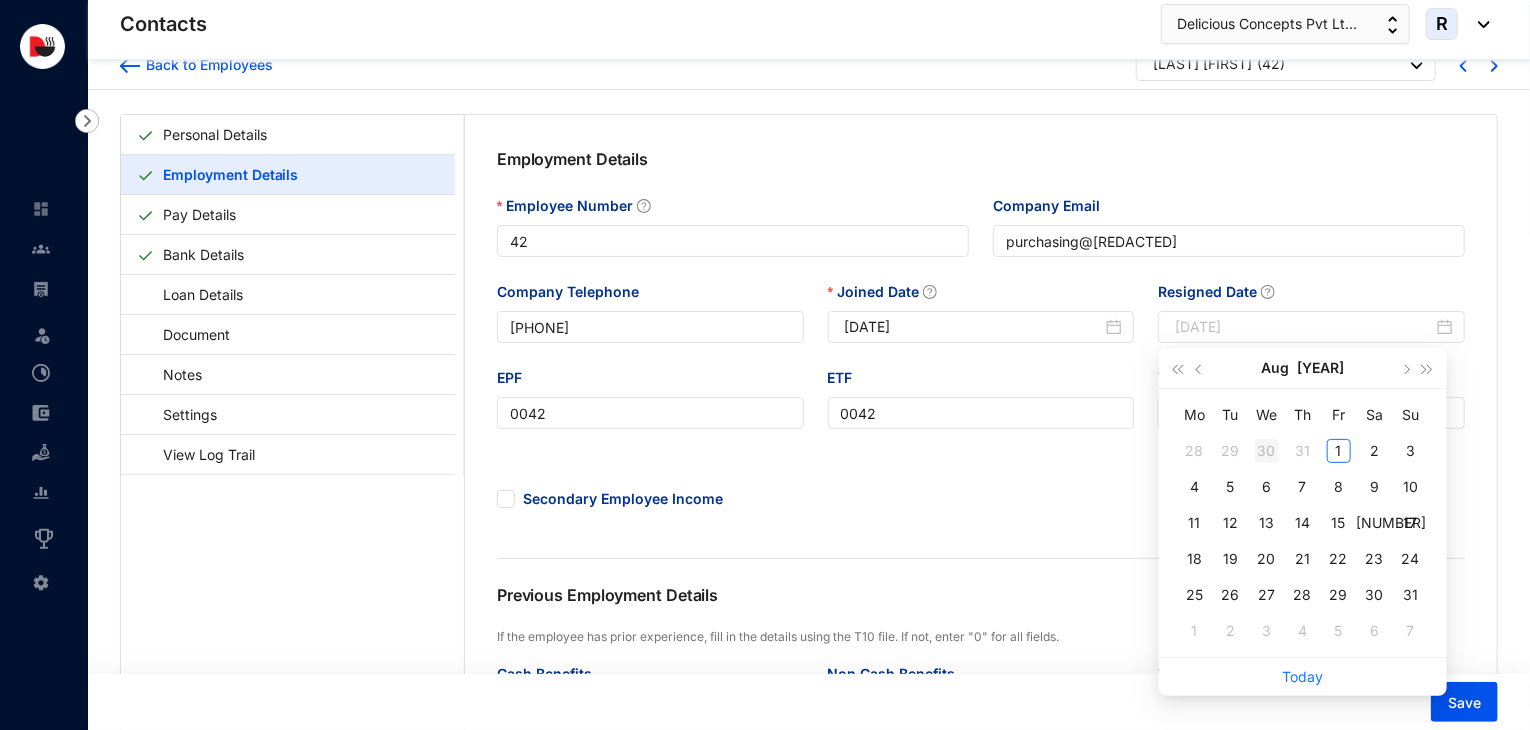 click on "30" at bounding box center (1267, 451) 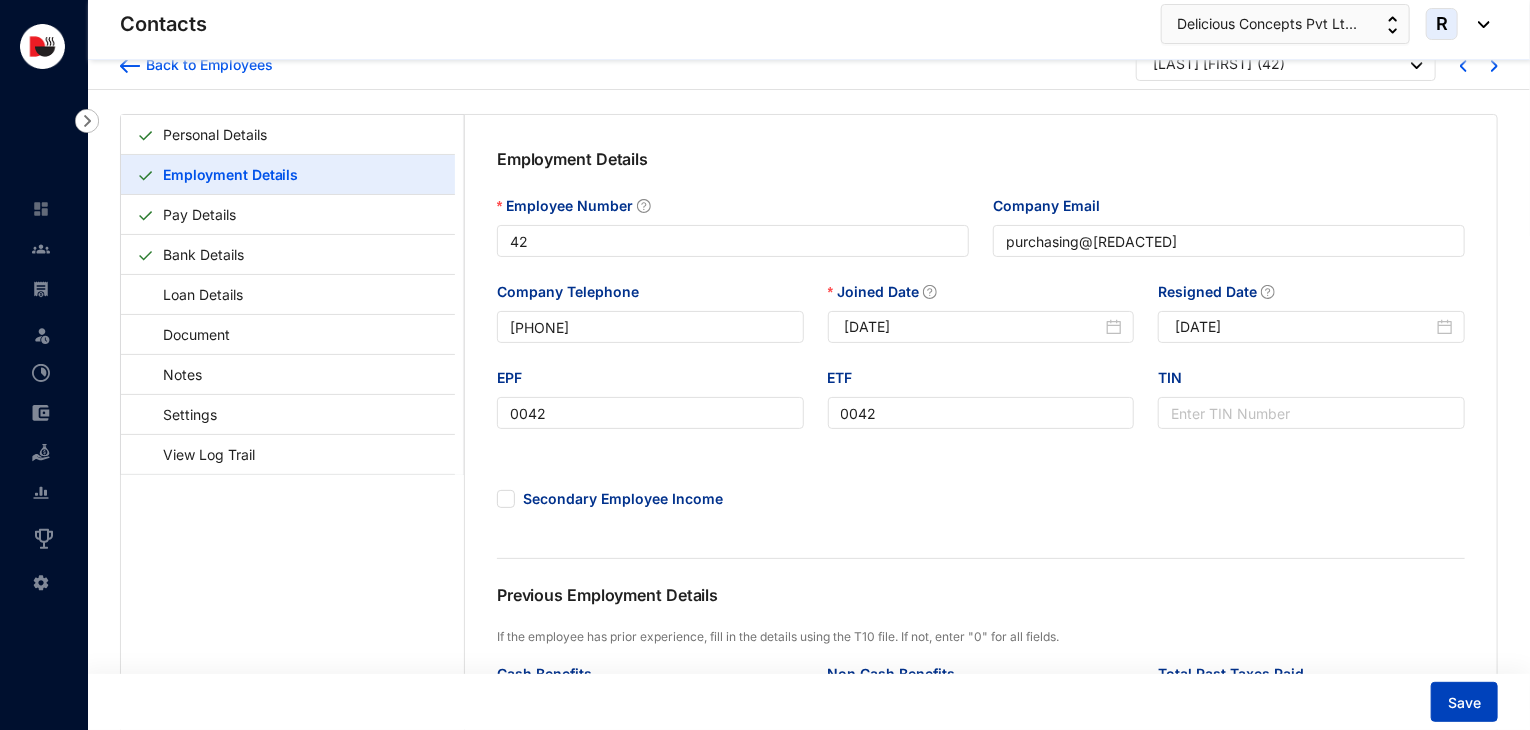 click on "Save" at bounding box center [1464, 703] 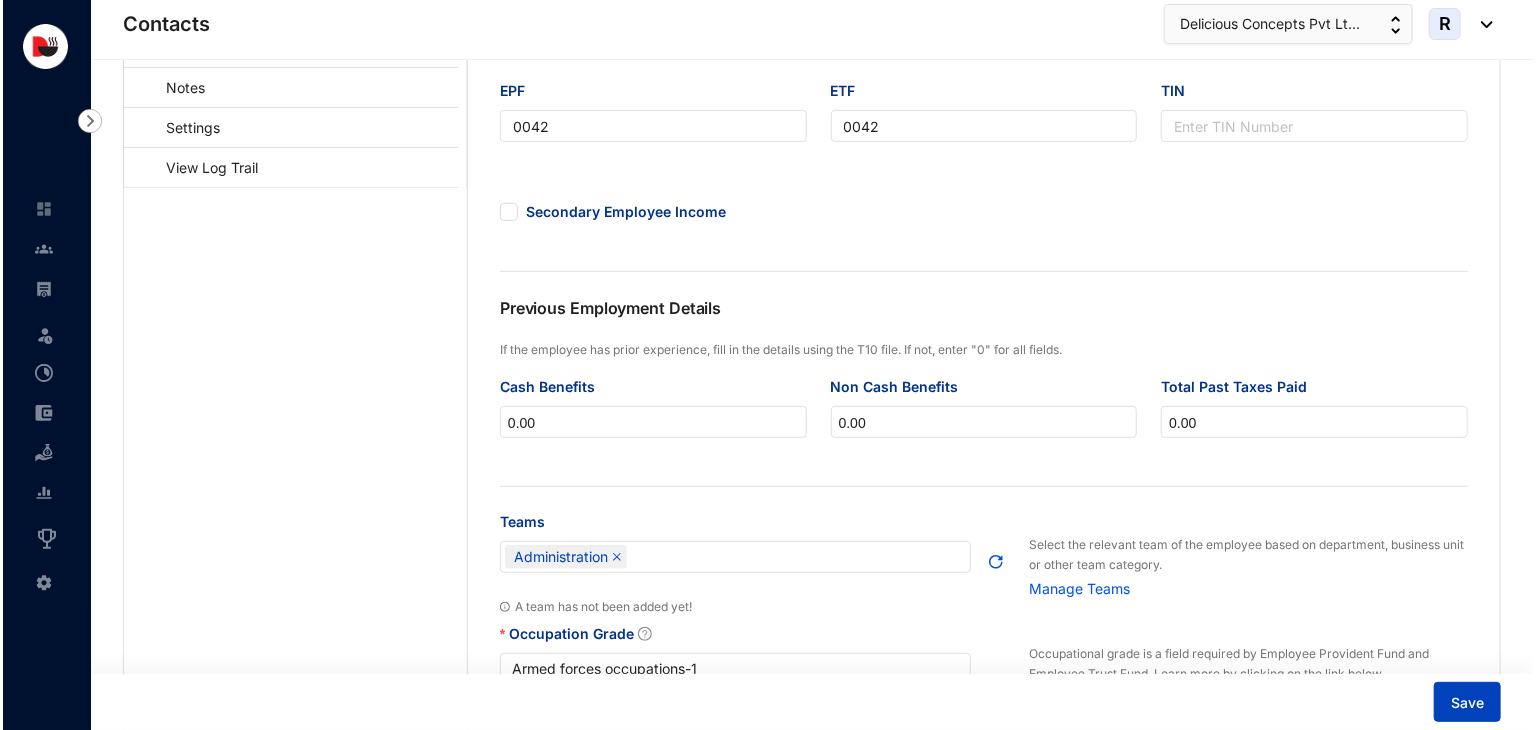 scroll, scrollTop: 0, scrollLeft: 0, axis: both 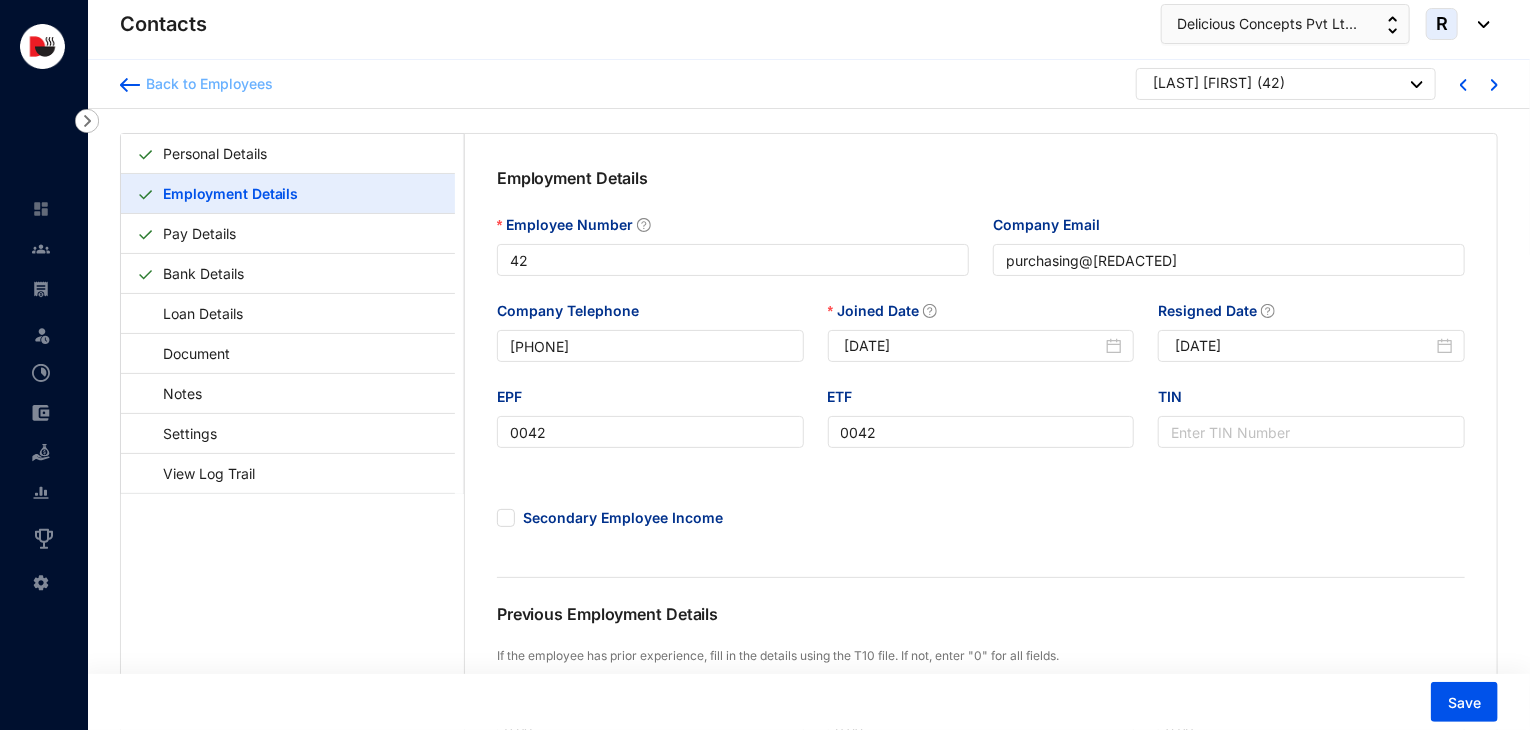 click on "Back to Employees" at bounding box center [206, 84] 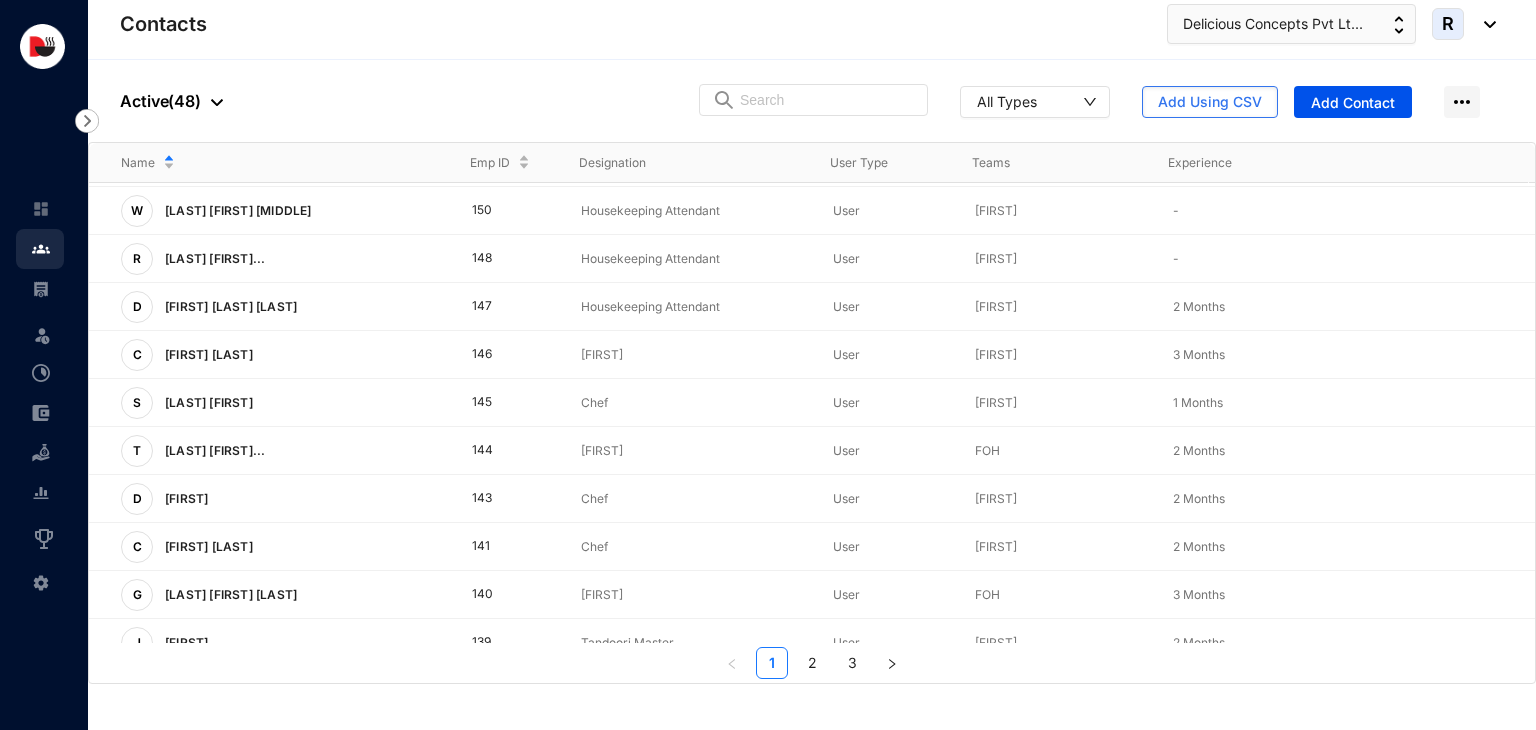 scroll, scrollTop: 496, scrollLeft: 0, axis: vertical 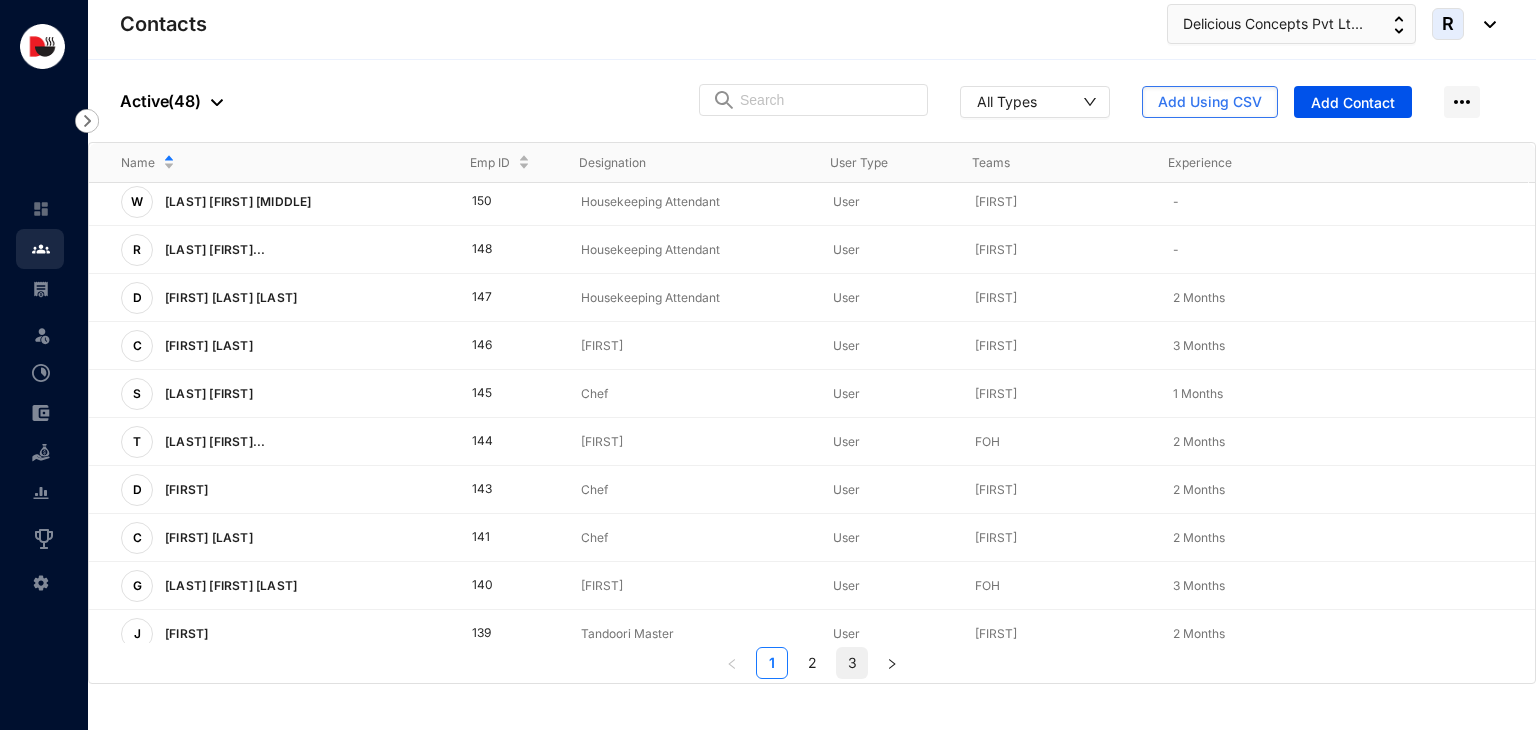 click on "3" at bounding box center (852, 663) 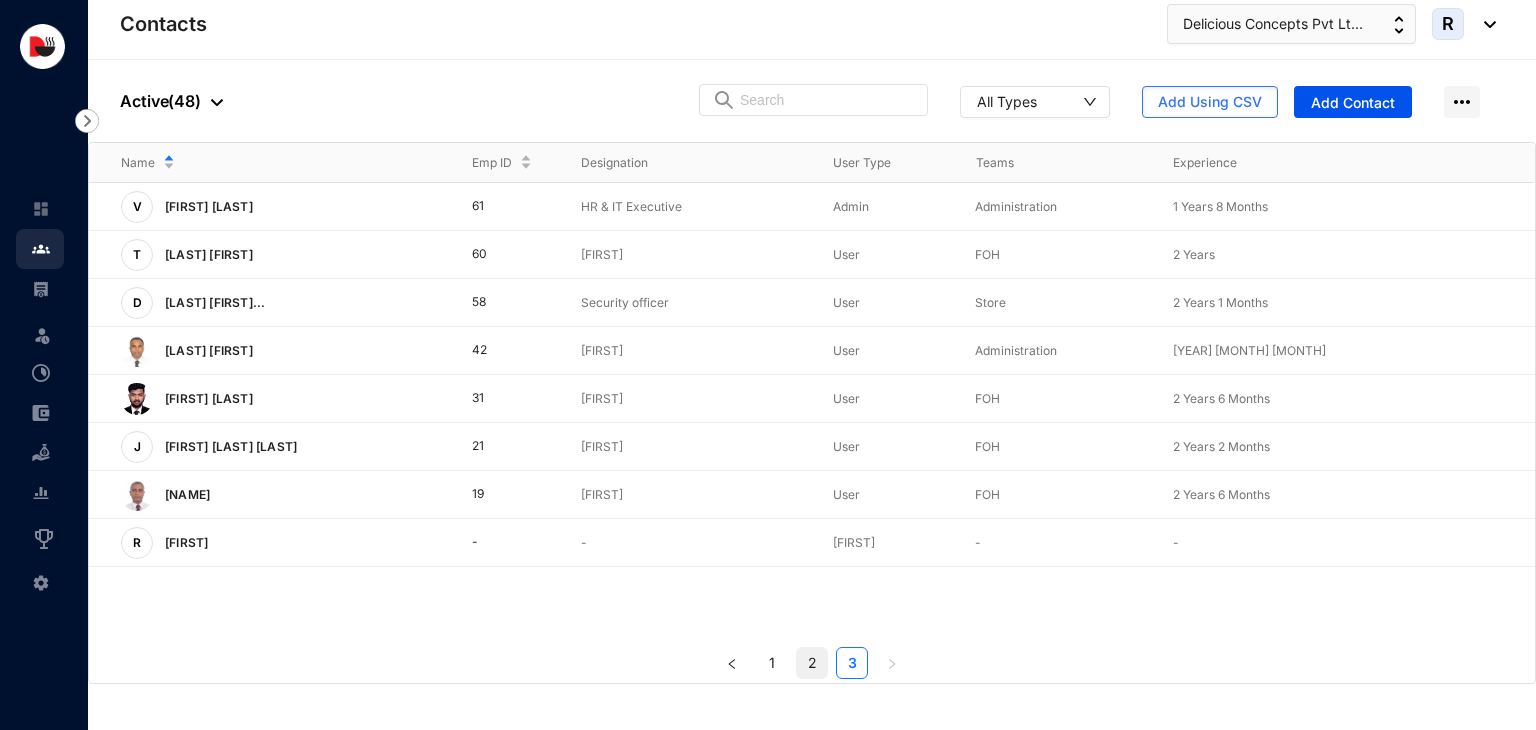 click on "2" at bounding box center (812, 663) 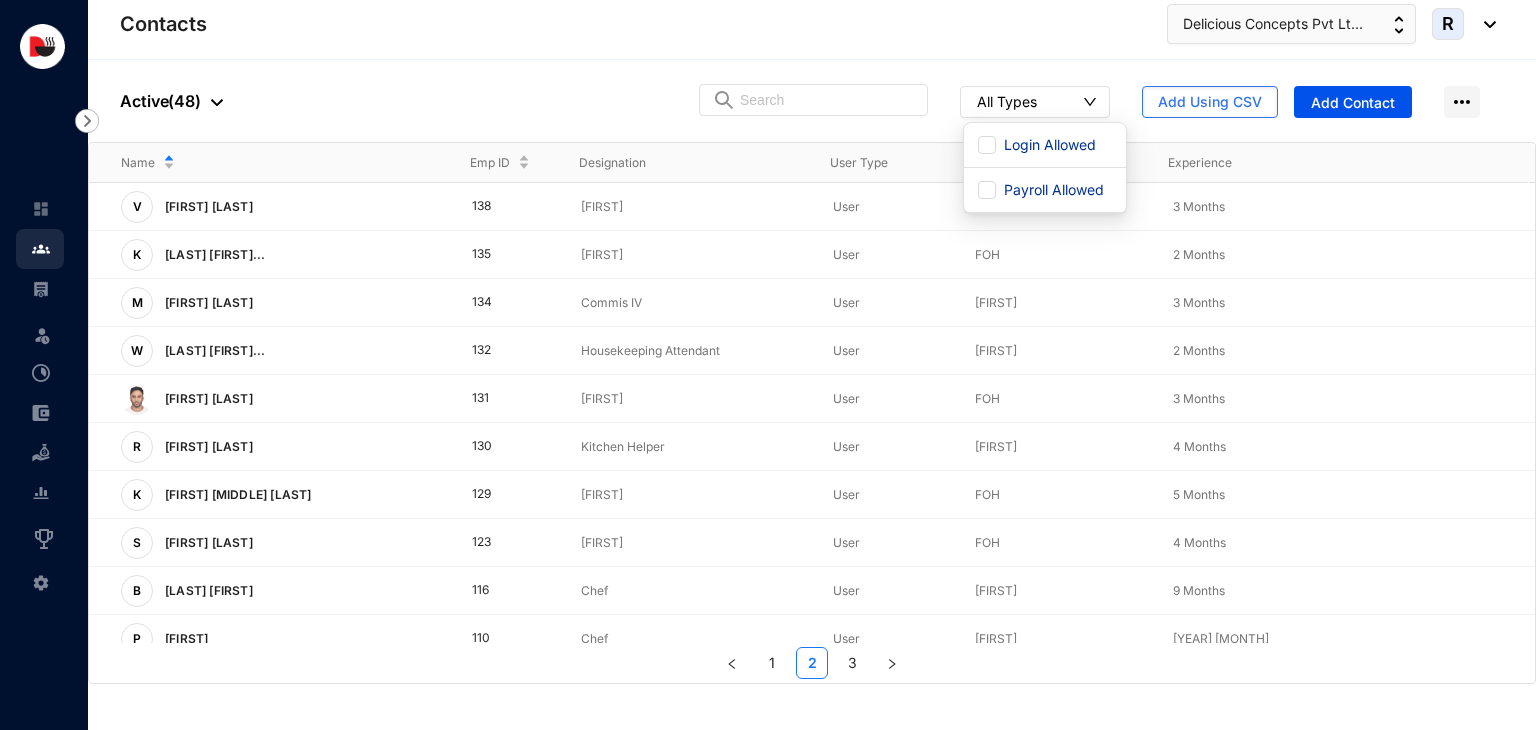click on "All Types" at bounding box center (1035, 102) 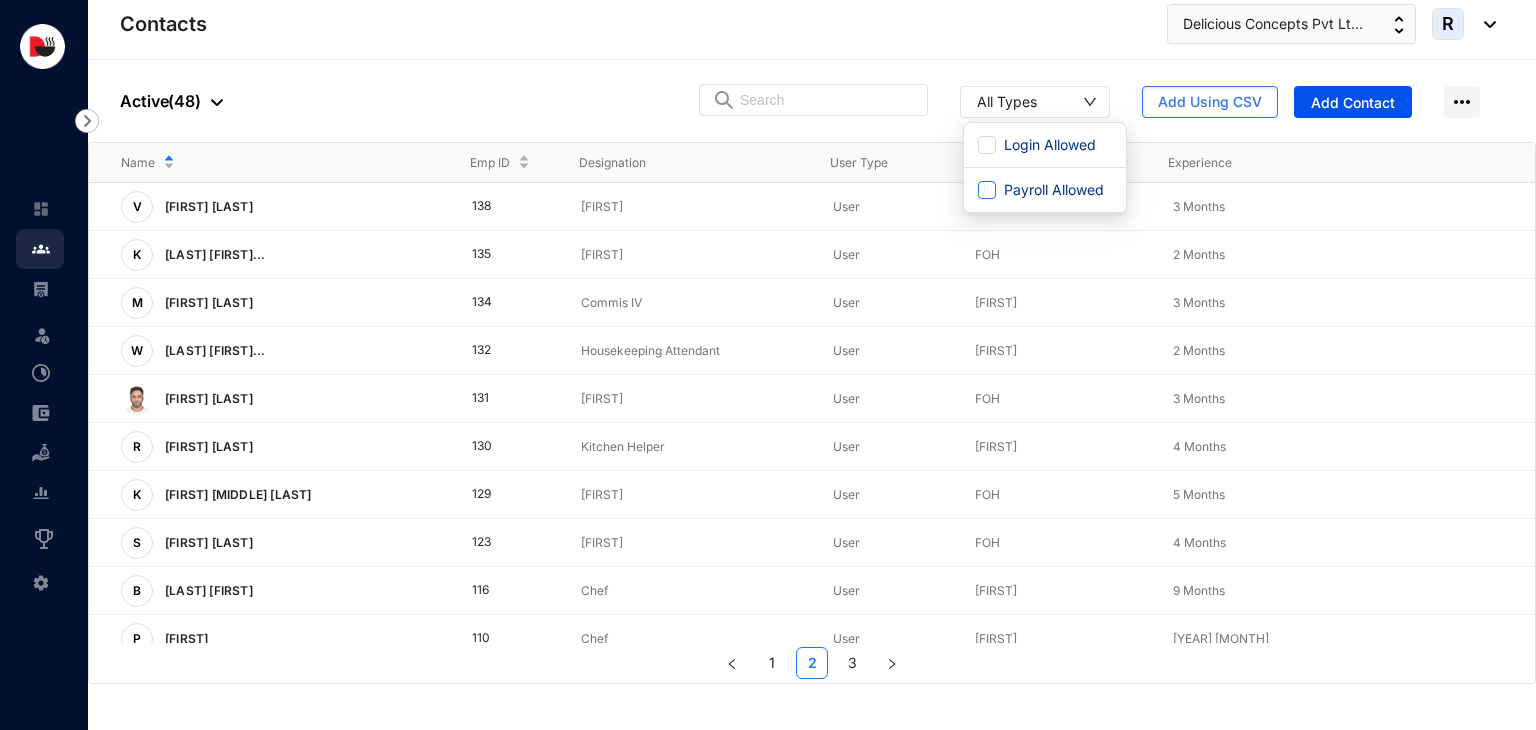click on "Payroll Allowed" at bounding box center (1054, 190) 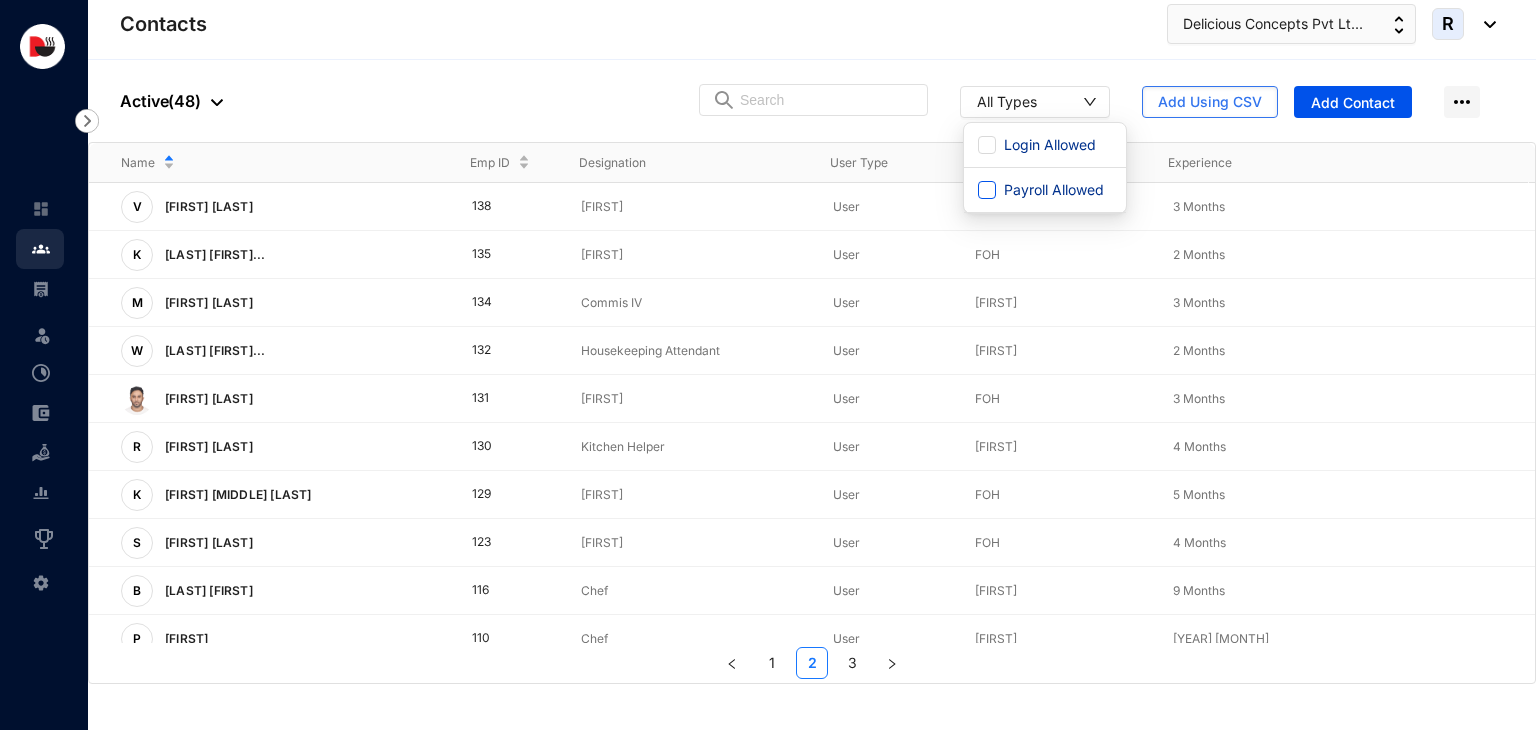 click on "Payroll Allowed" at bounding box center [987, 190] 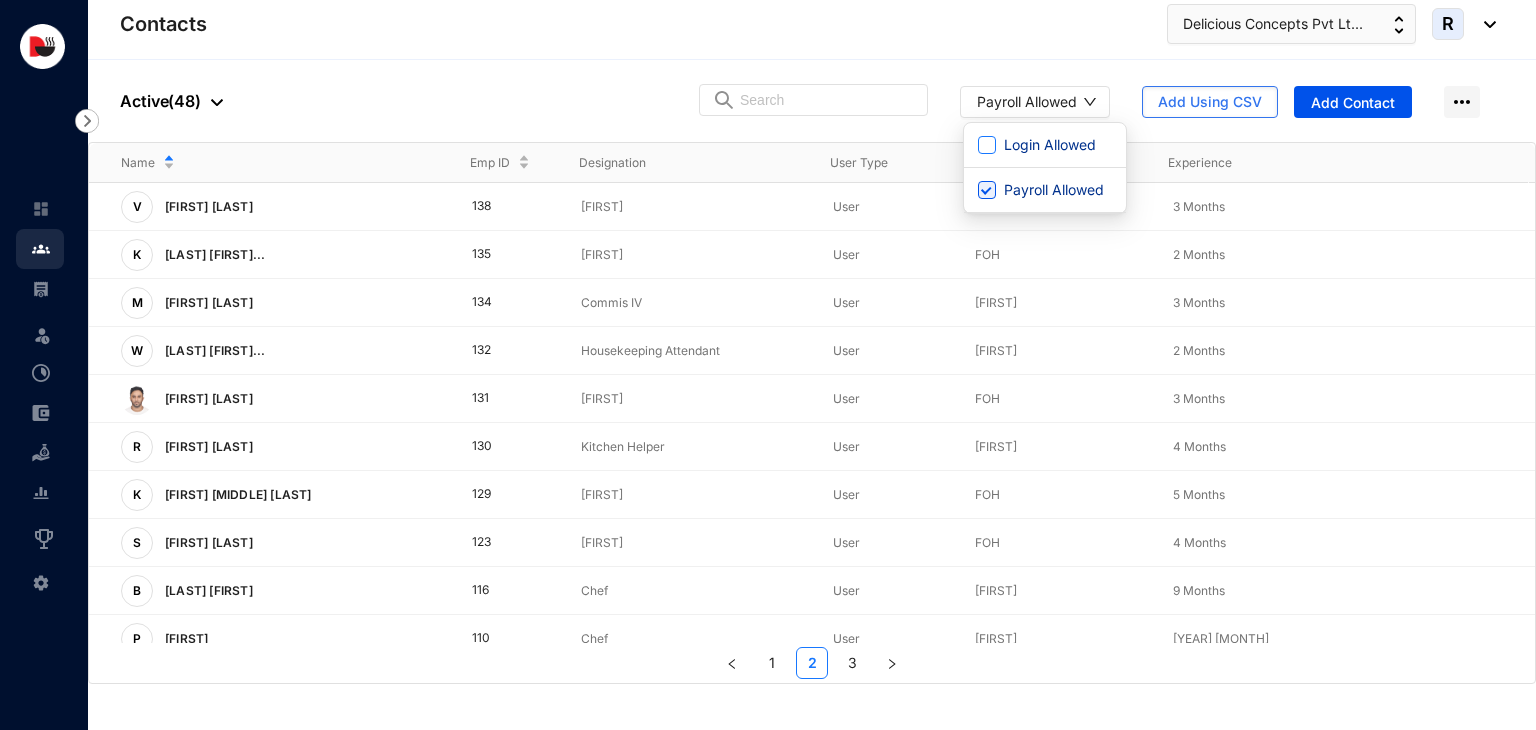 click on "Login Allowed" at bounding box center (1050, 145) 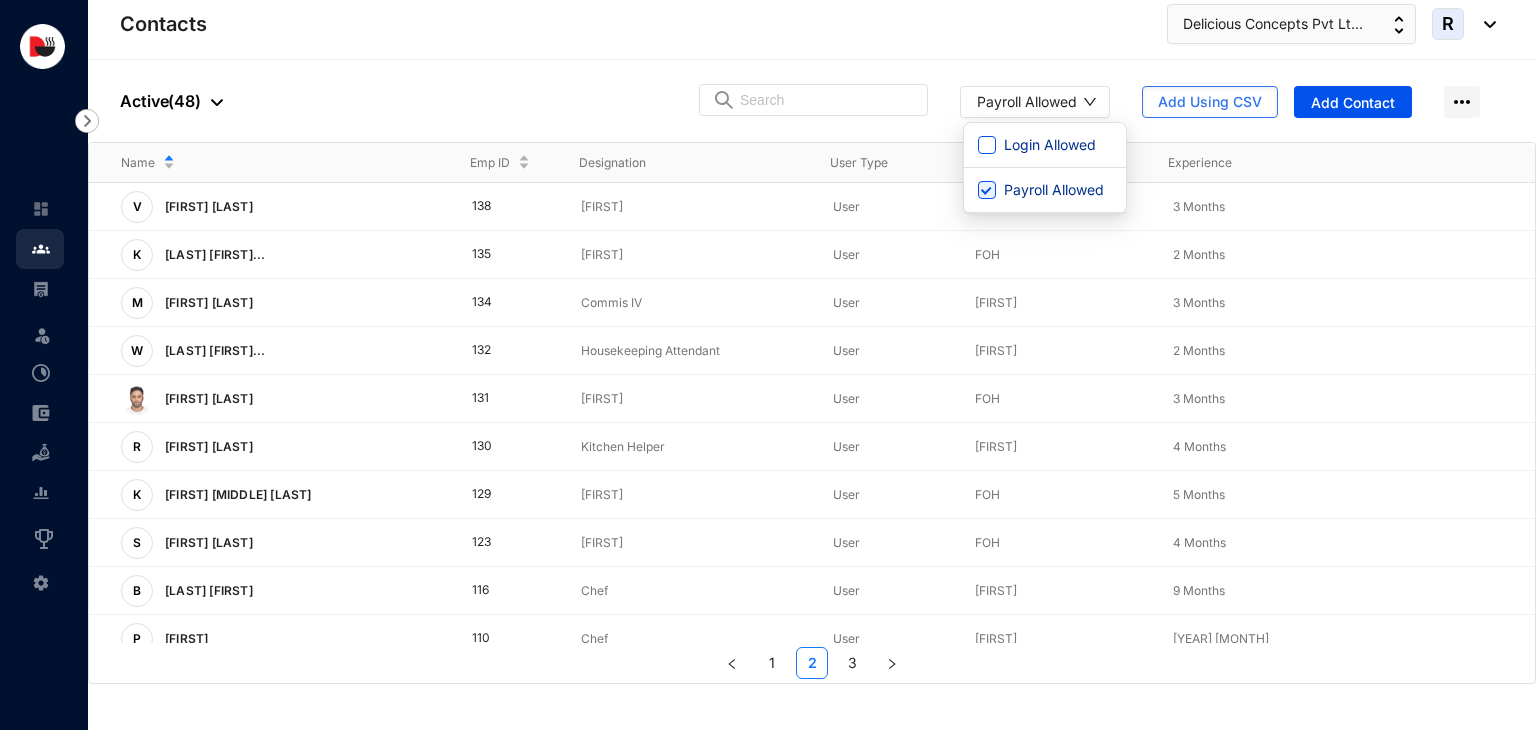 checkbox on "true" 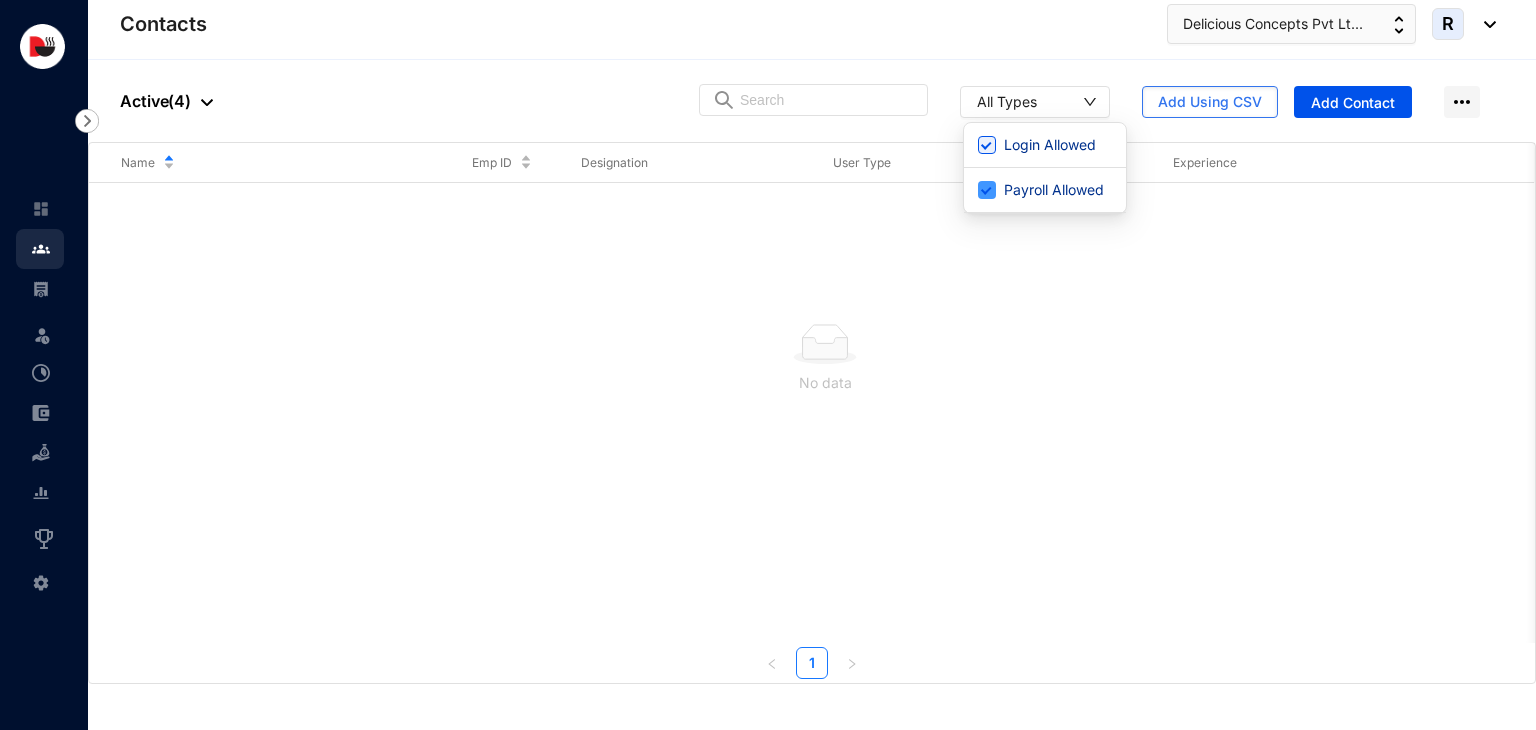 click on "Payroll Allowed" at bounding box center (987, 190) 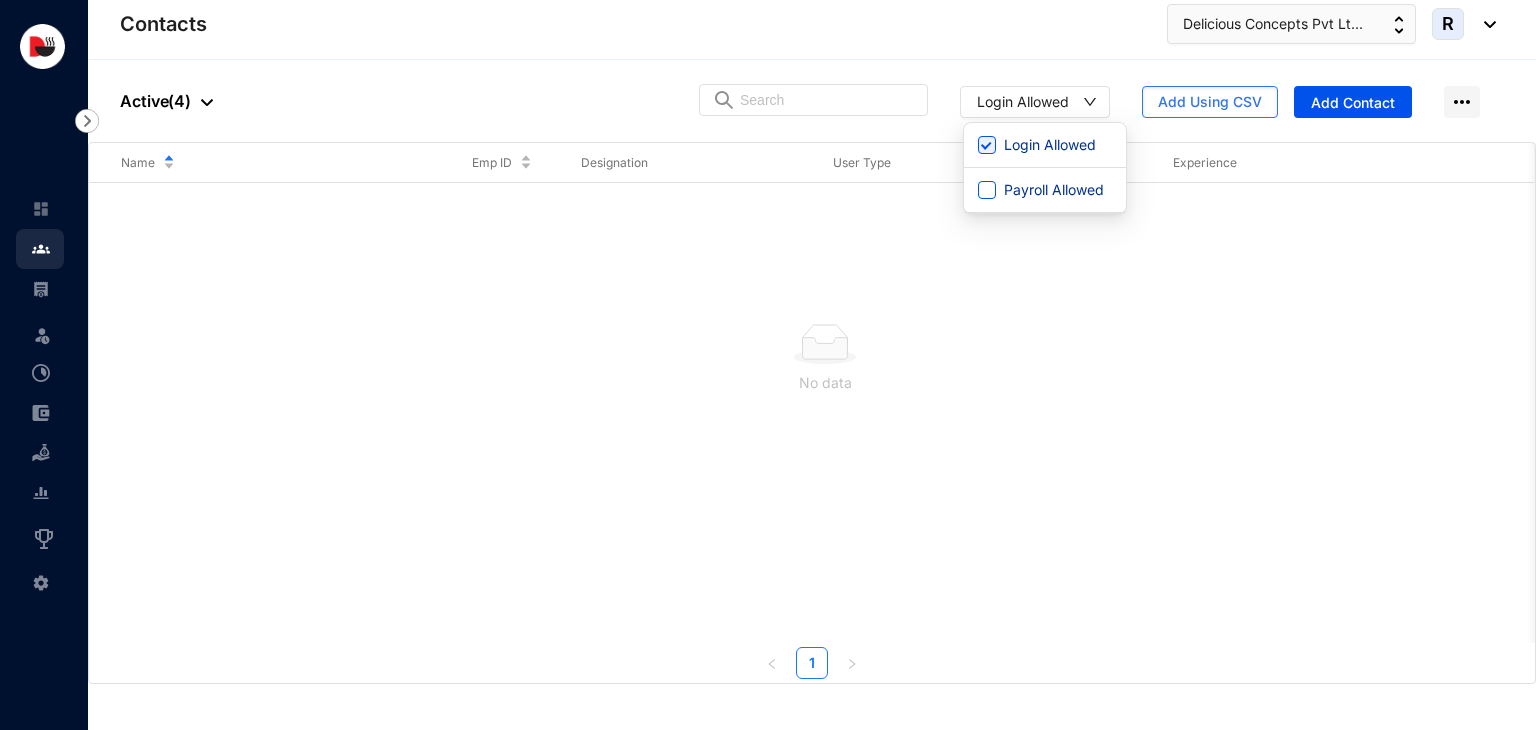 click on "Payroll Allowed" at bounding box center [987, 190] 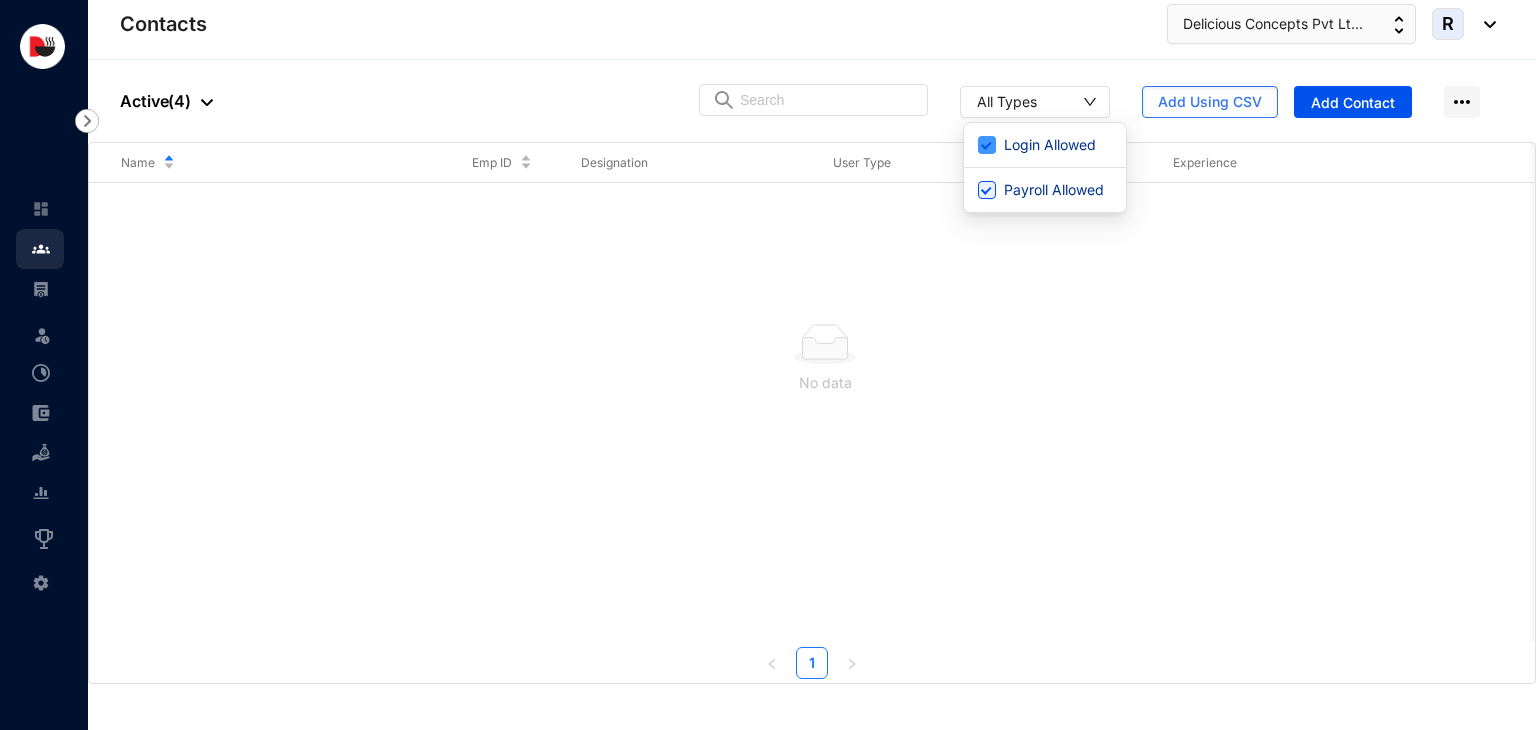 click on "Login Allowed" at bounding box center (987, 145) 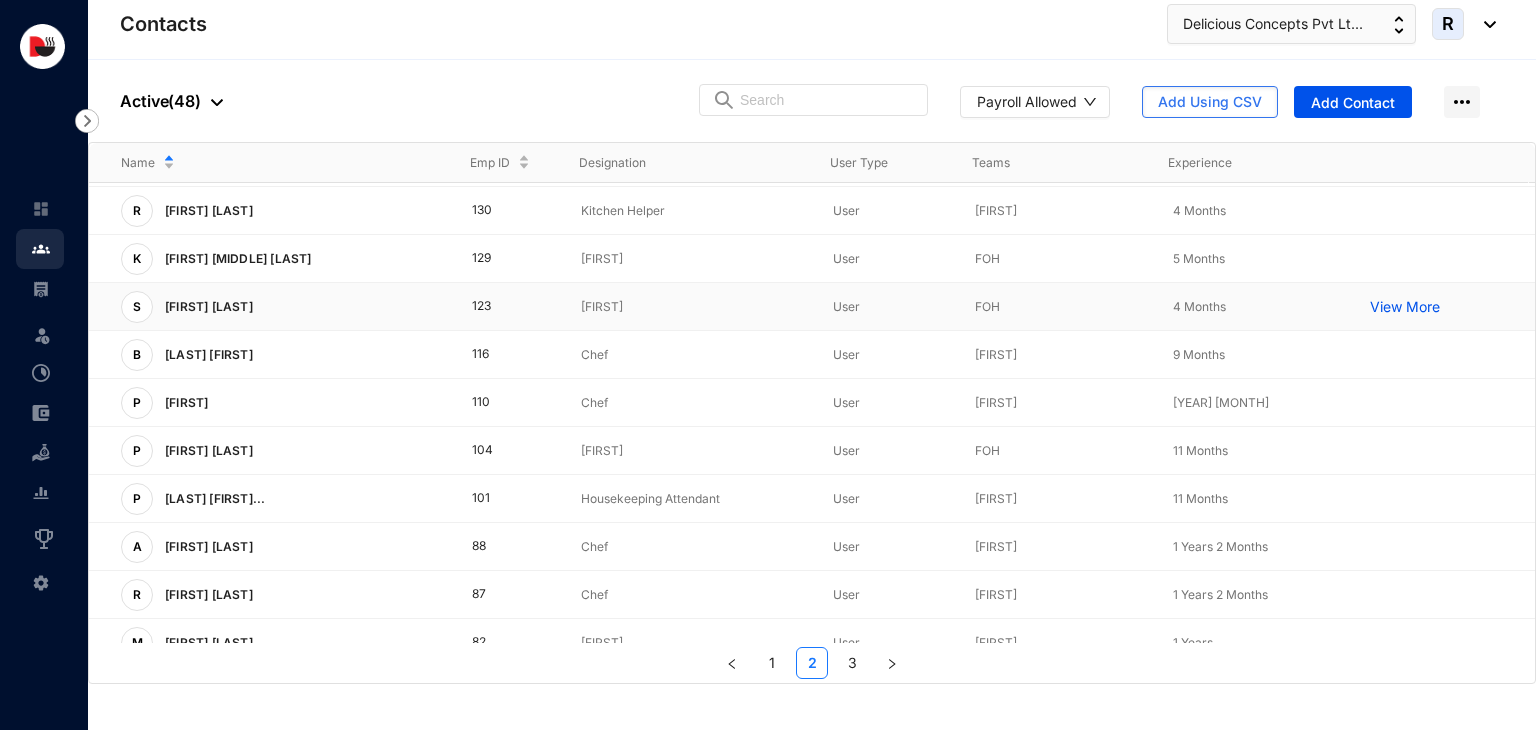 scroll, scrollTop: 259, scrollLeft: 0, axis: vertical 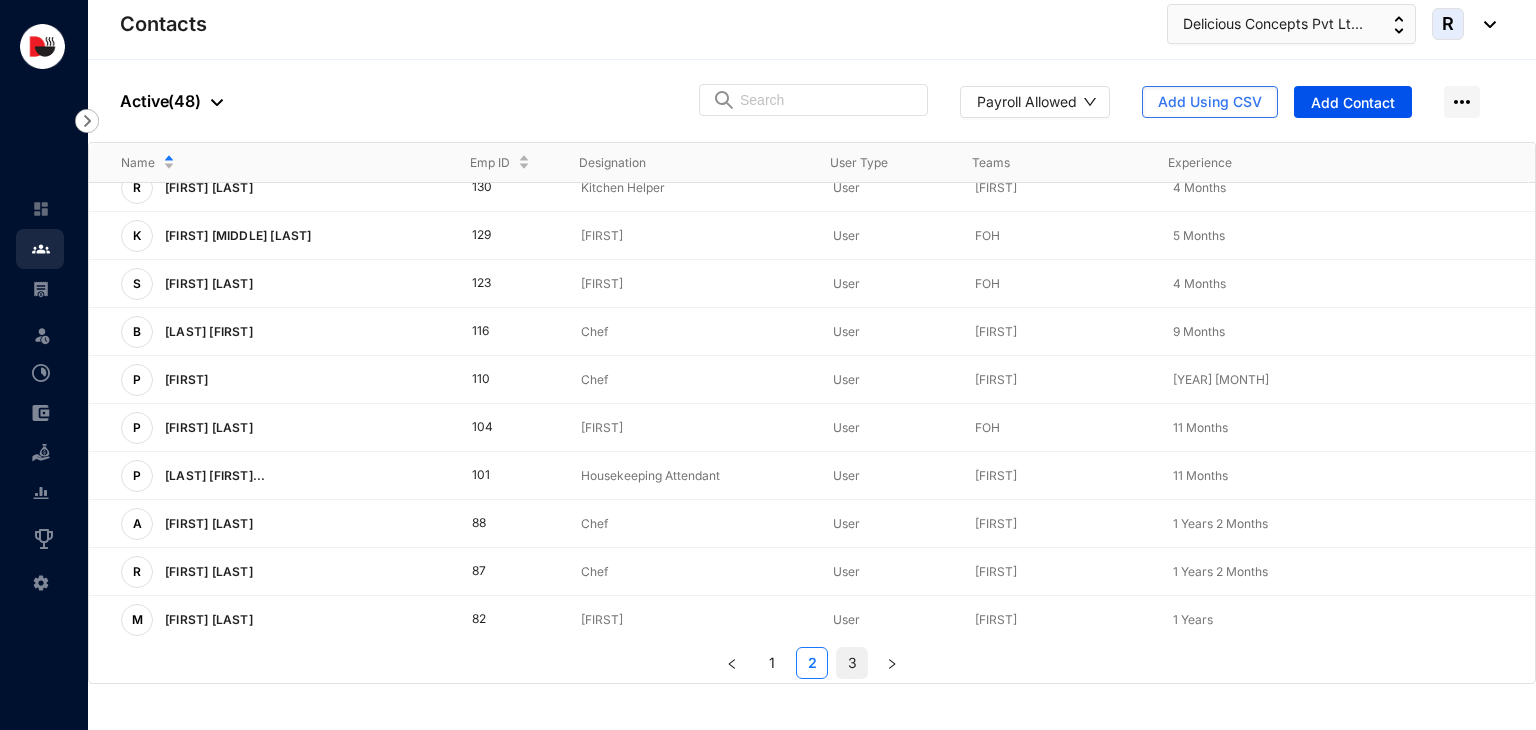 click on "3" at bounding box center [852, 663] 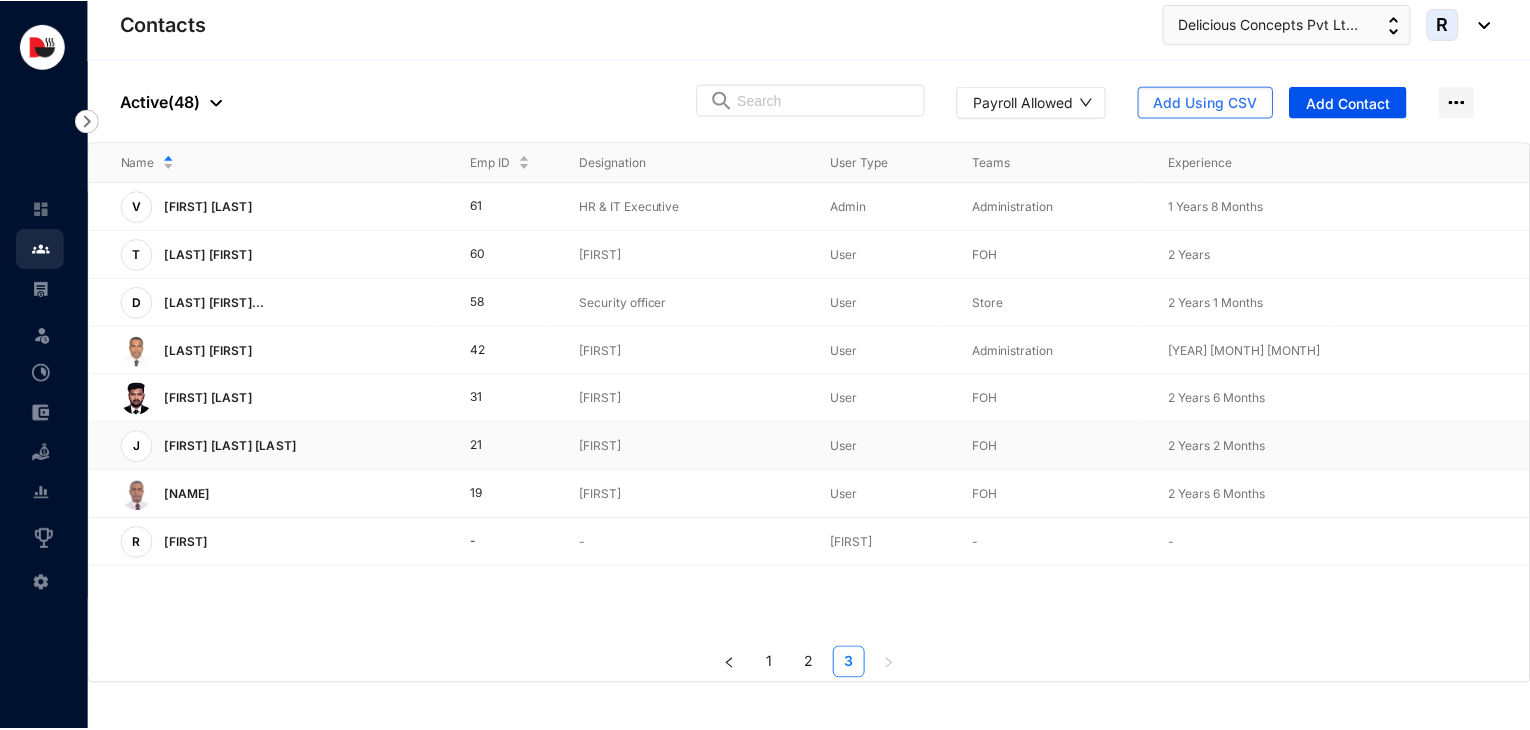 scroll, scrollTop: 0, scrollLeft: 0, axis: both 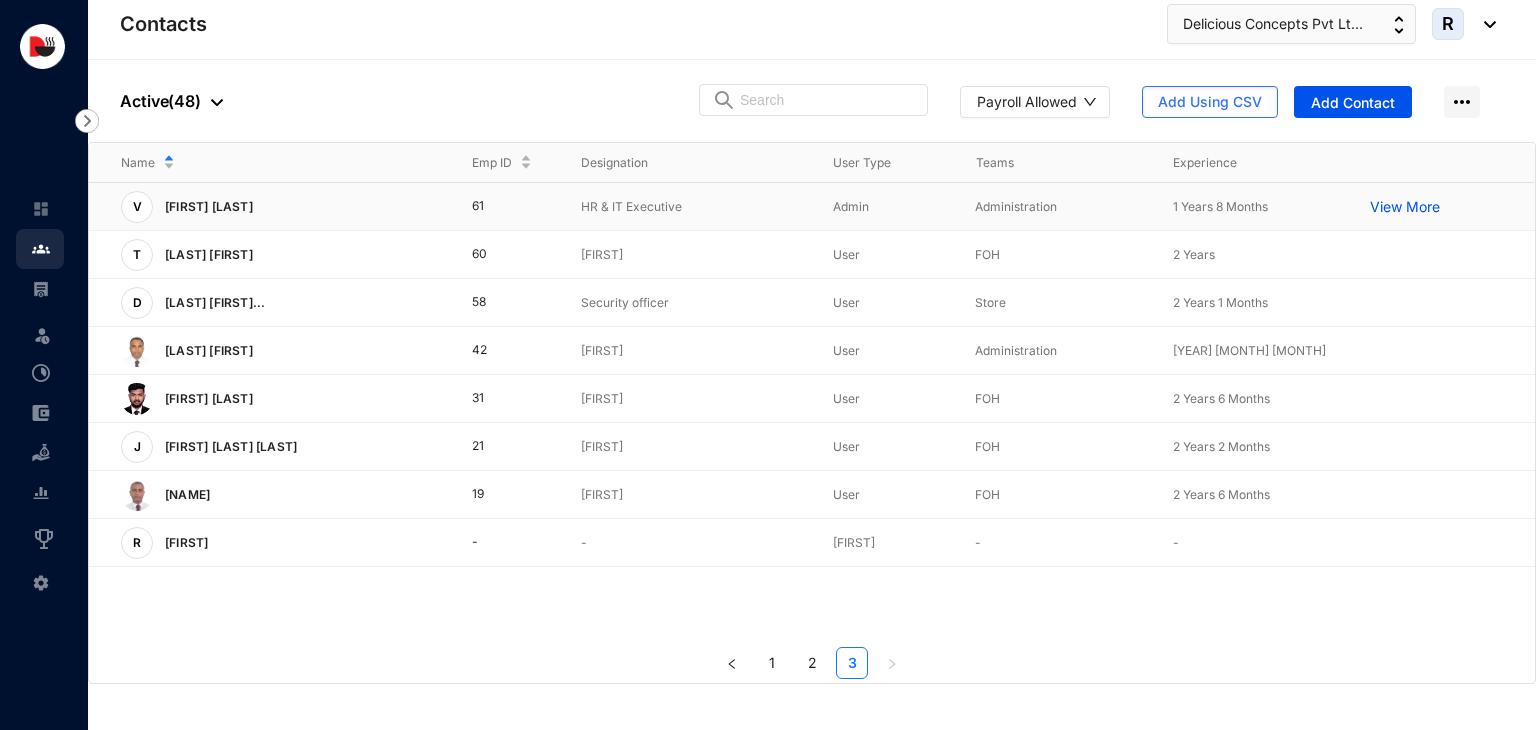 click on "View More" at bounding box center [1410, 207] 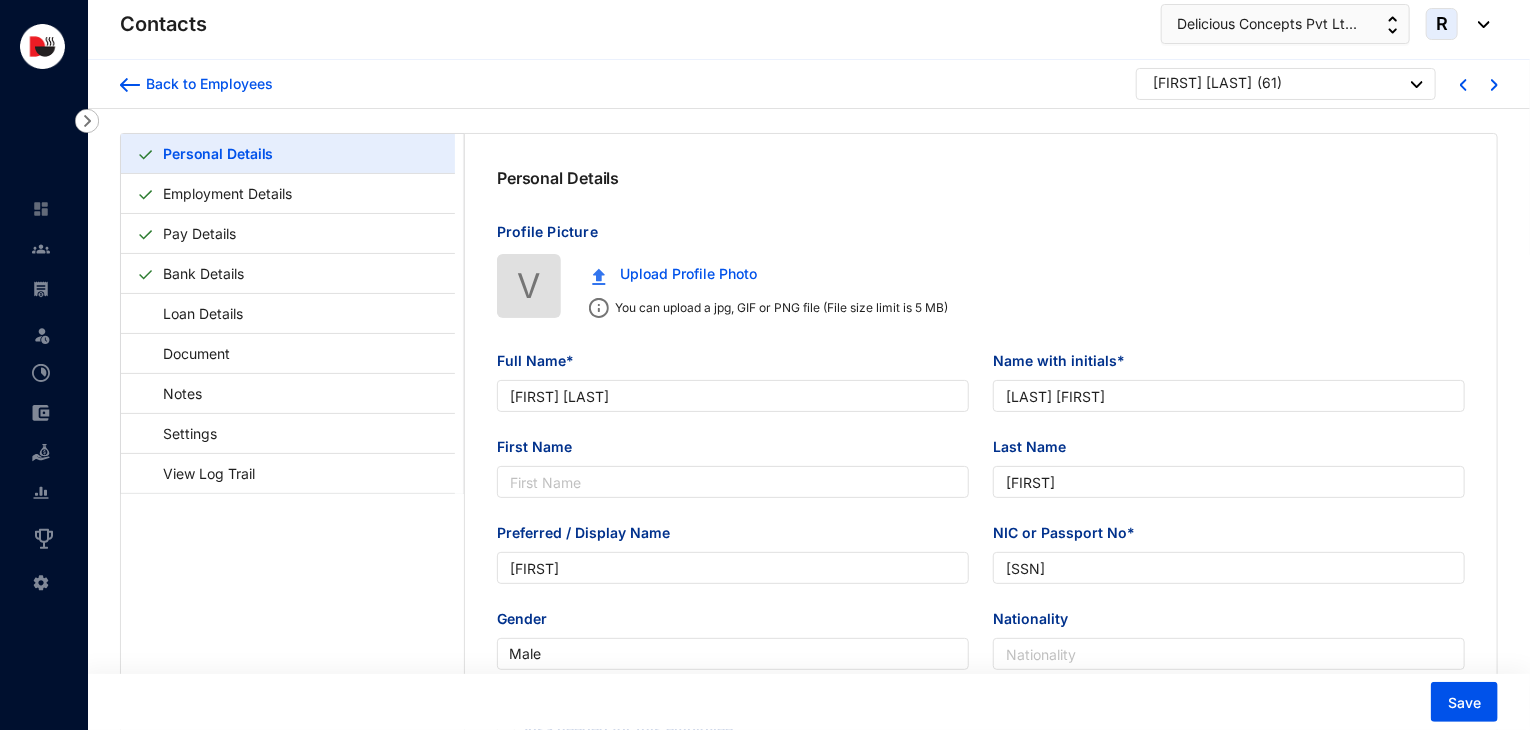 type on "[FIRST] [LAST]" 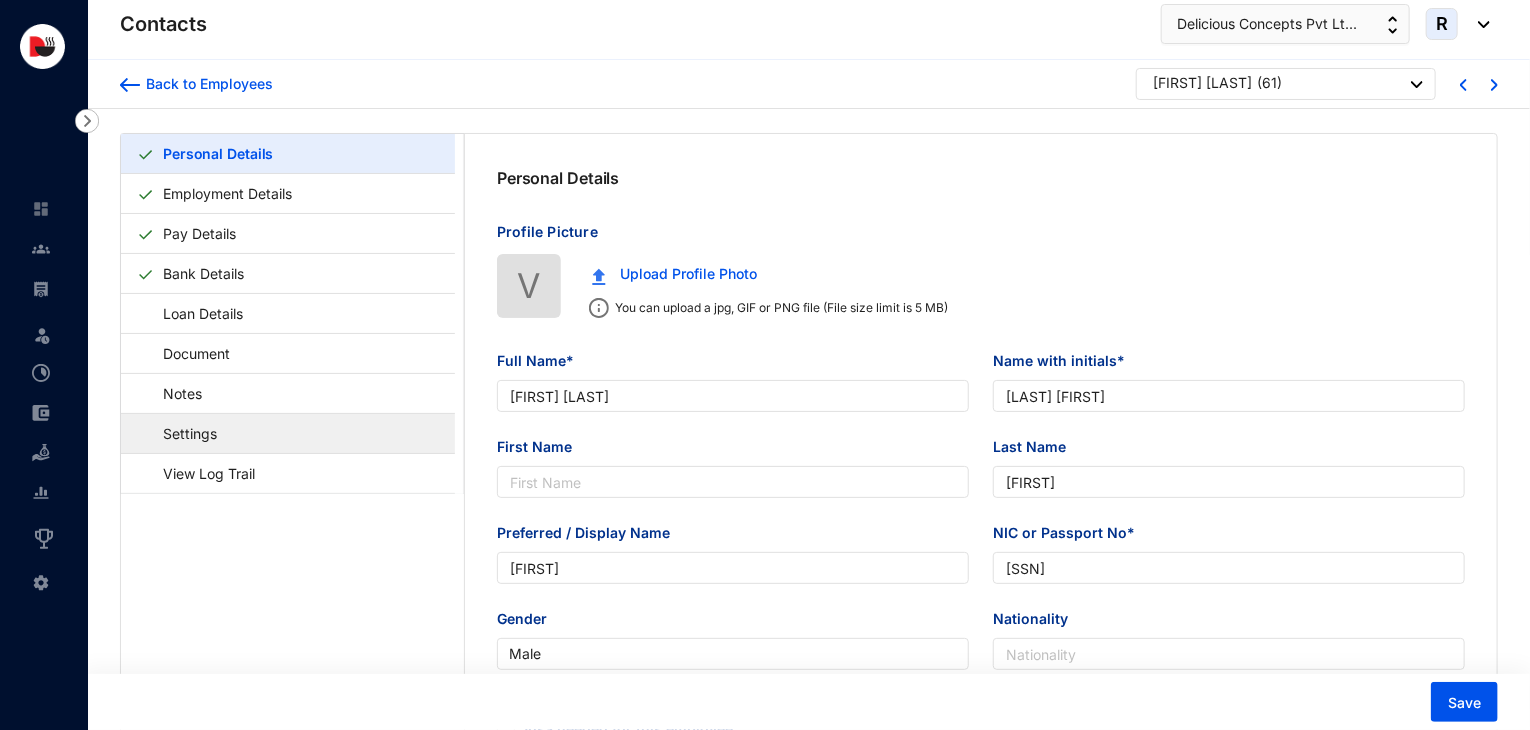 click on "Settings" at bounding box center [180, 433] 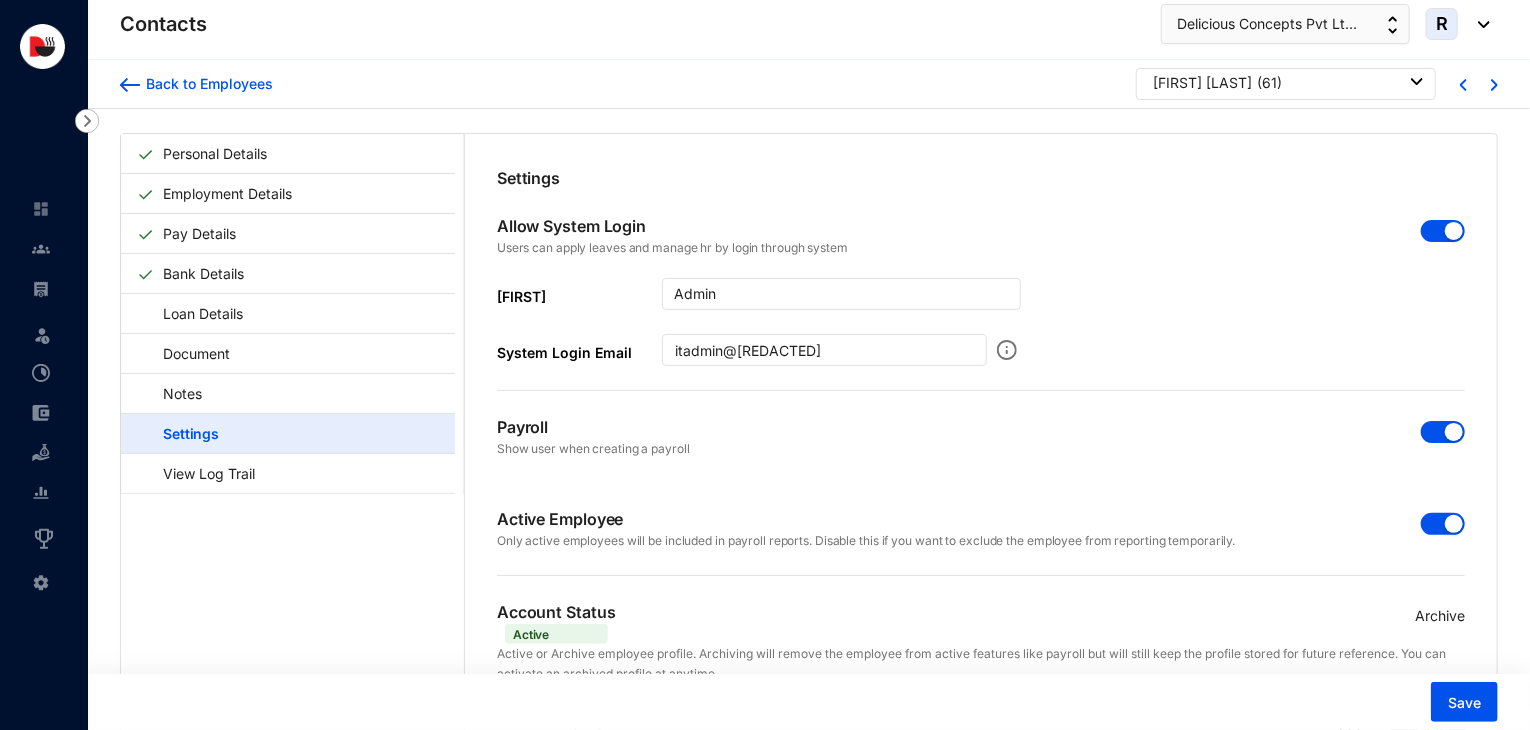 scroll, scrollTop: 48, scrollLeft: 0, axis: vertical 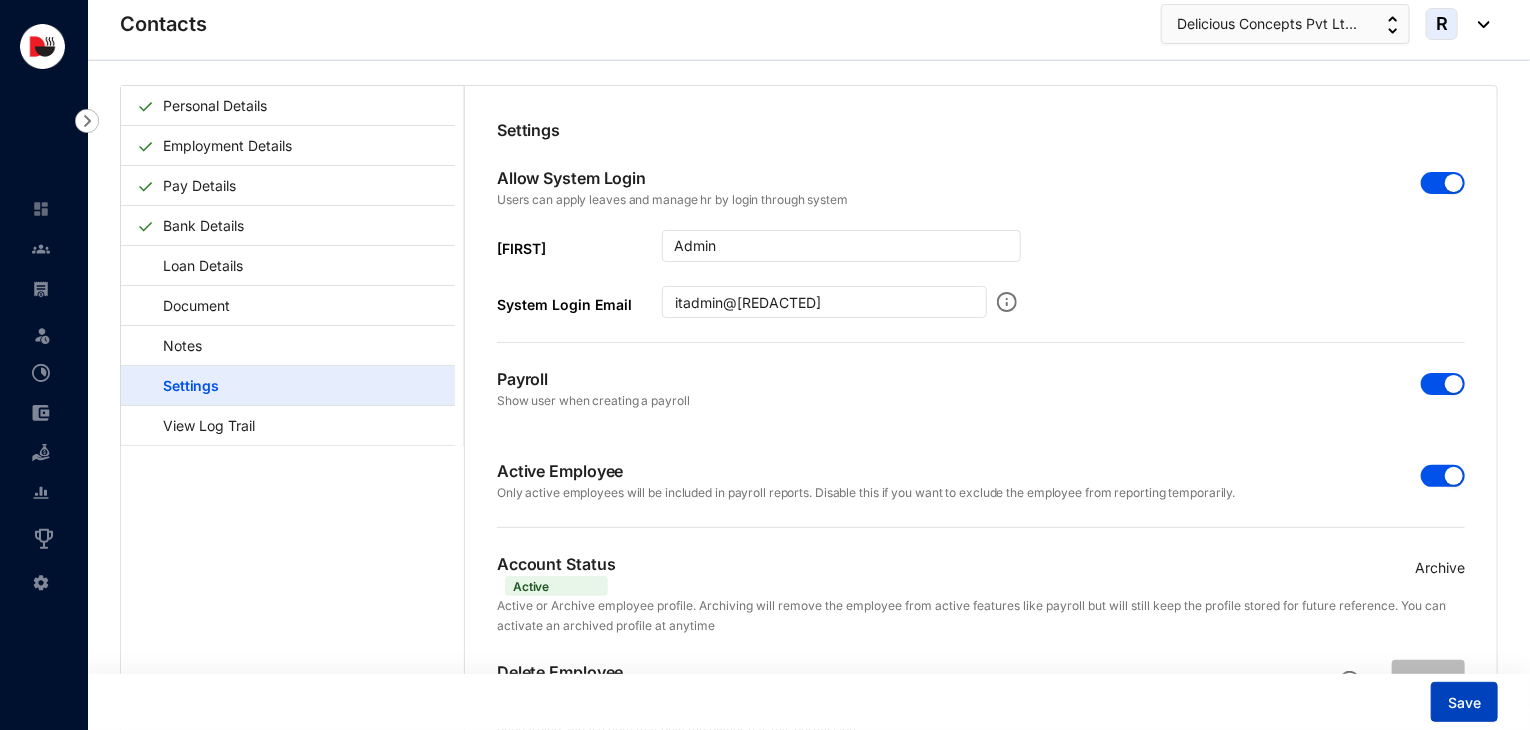 click on "Save" at bounding box center (1464, 702) 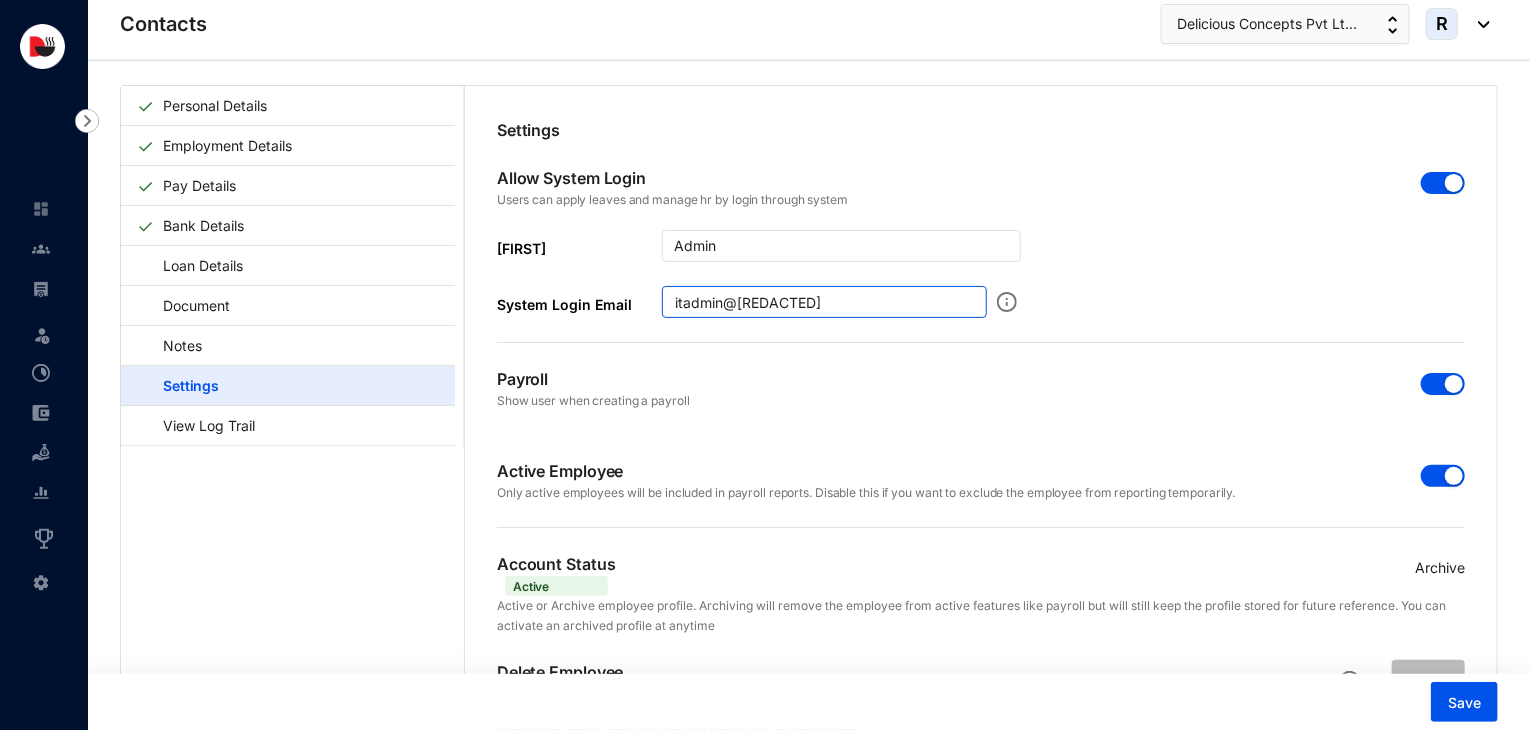 click on "[EMAIL]" at bounding box center [824, 302] 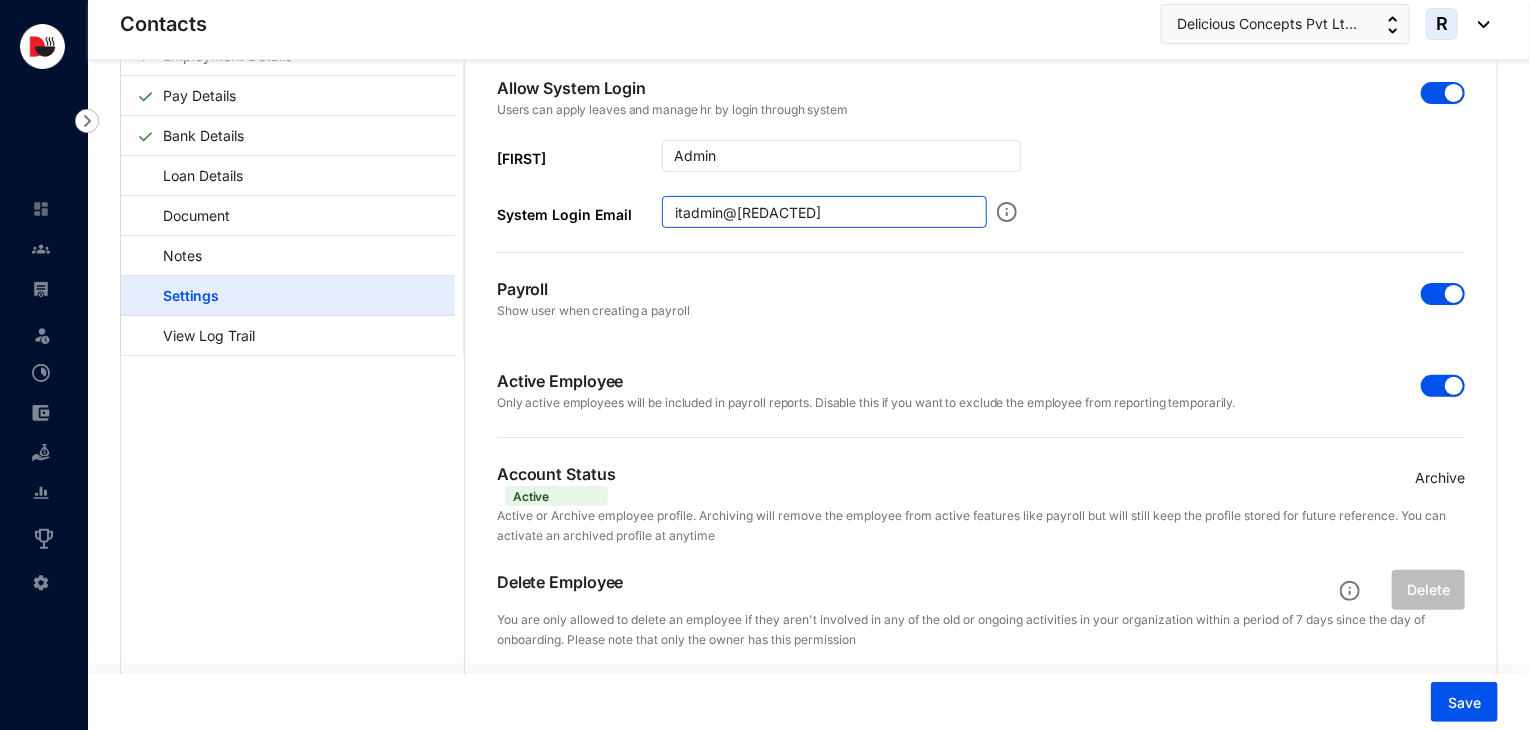 scroll, scrollTop: 0, scrollLeft: 0, axis: both 